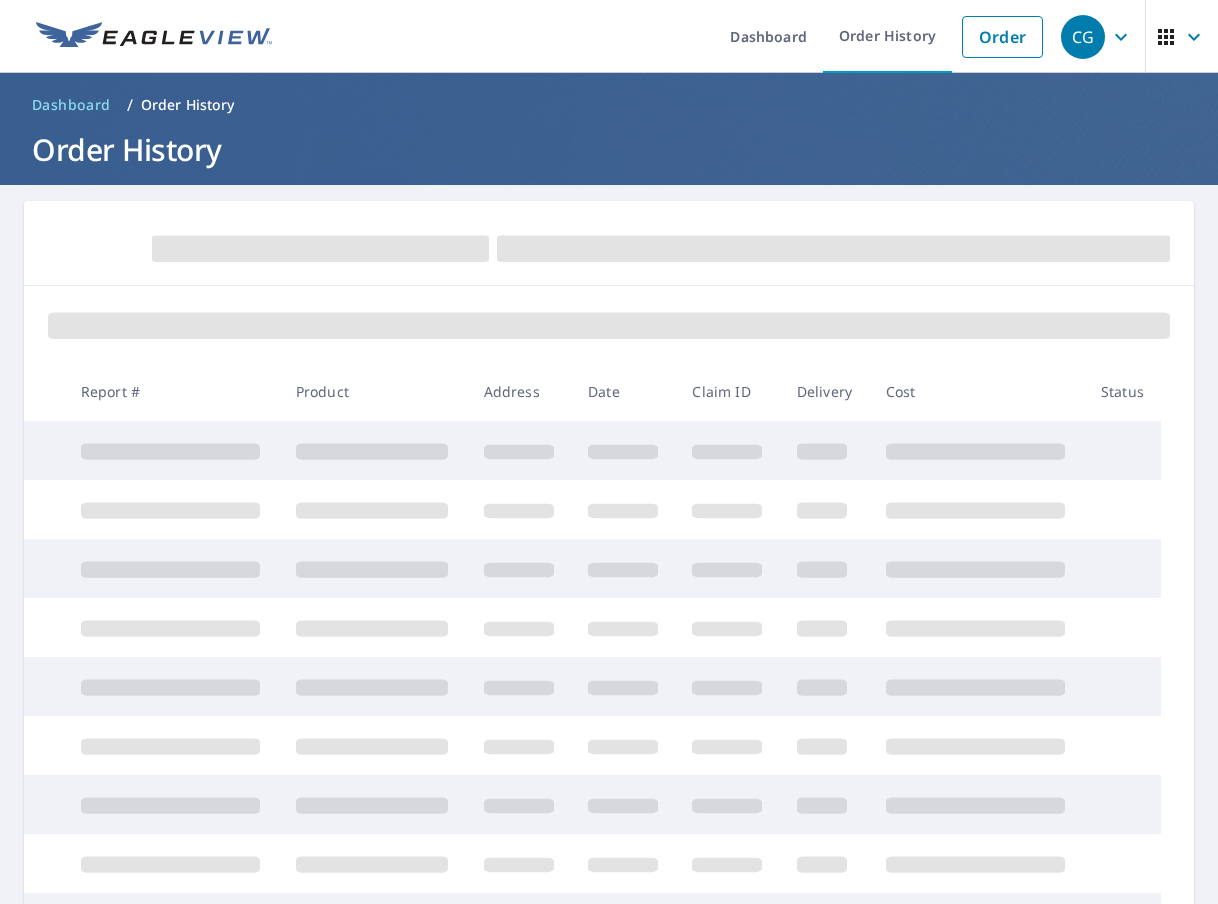 scroll, scrollTop: 0, scrollLeft: 0, axis: both 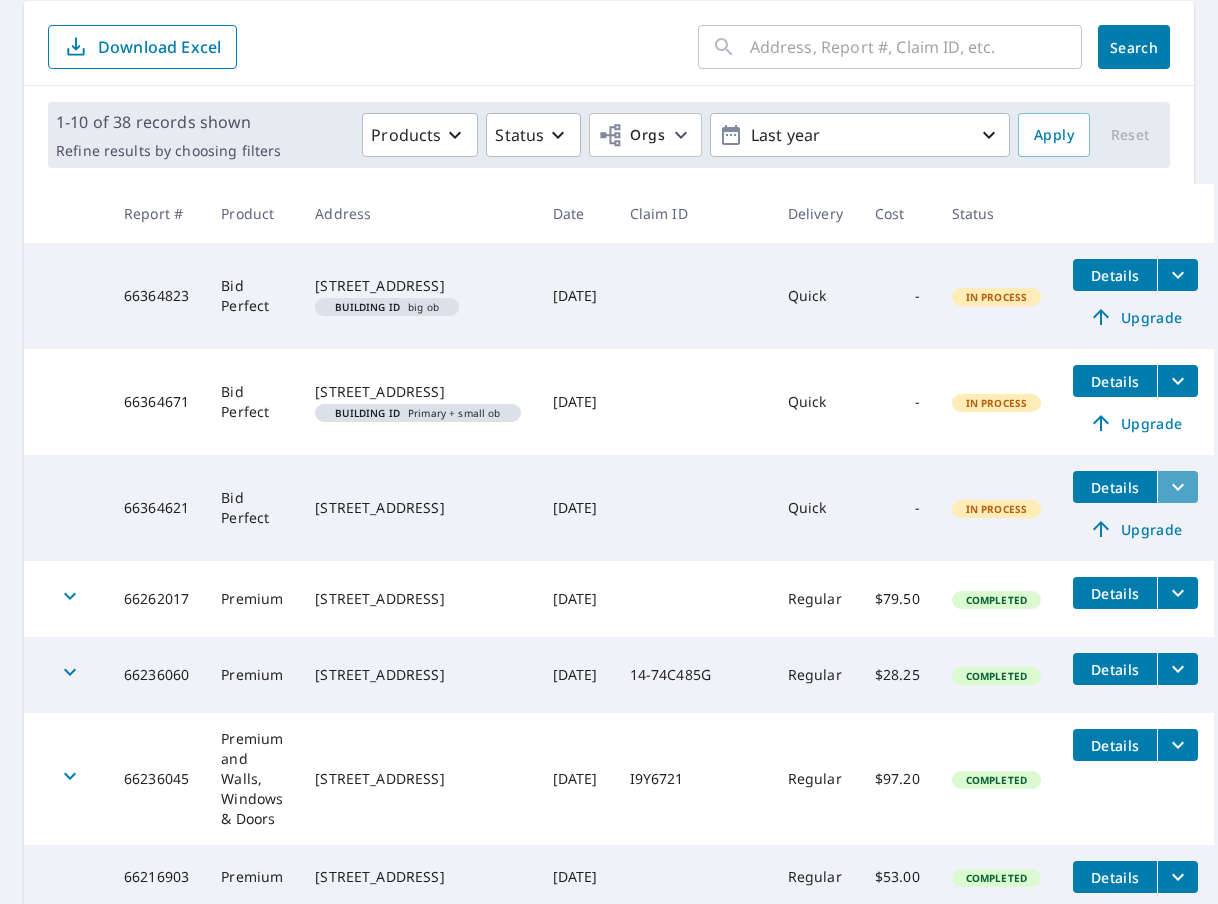 click 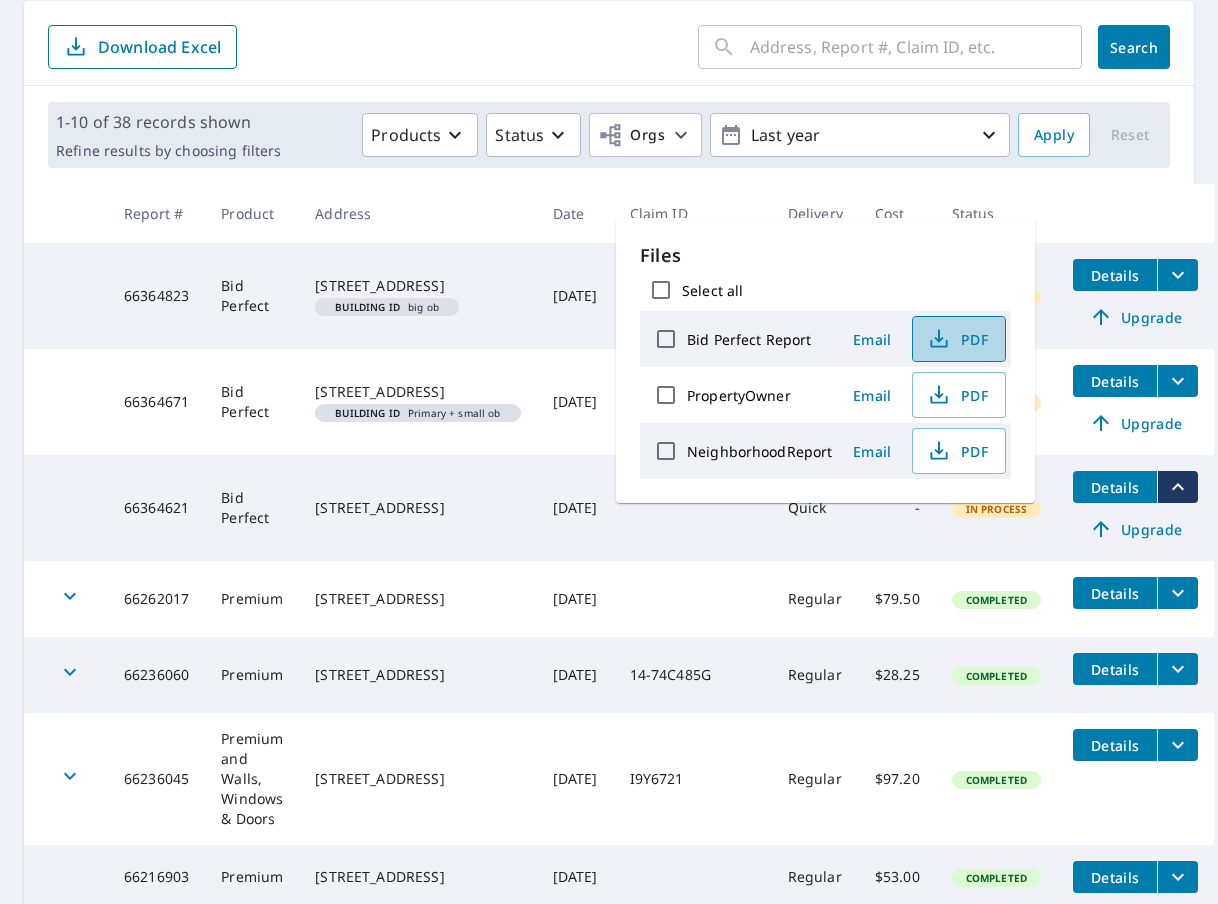 click 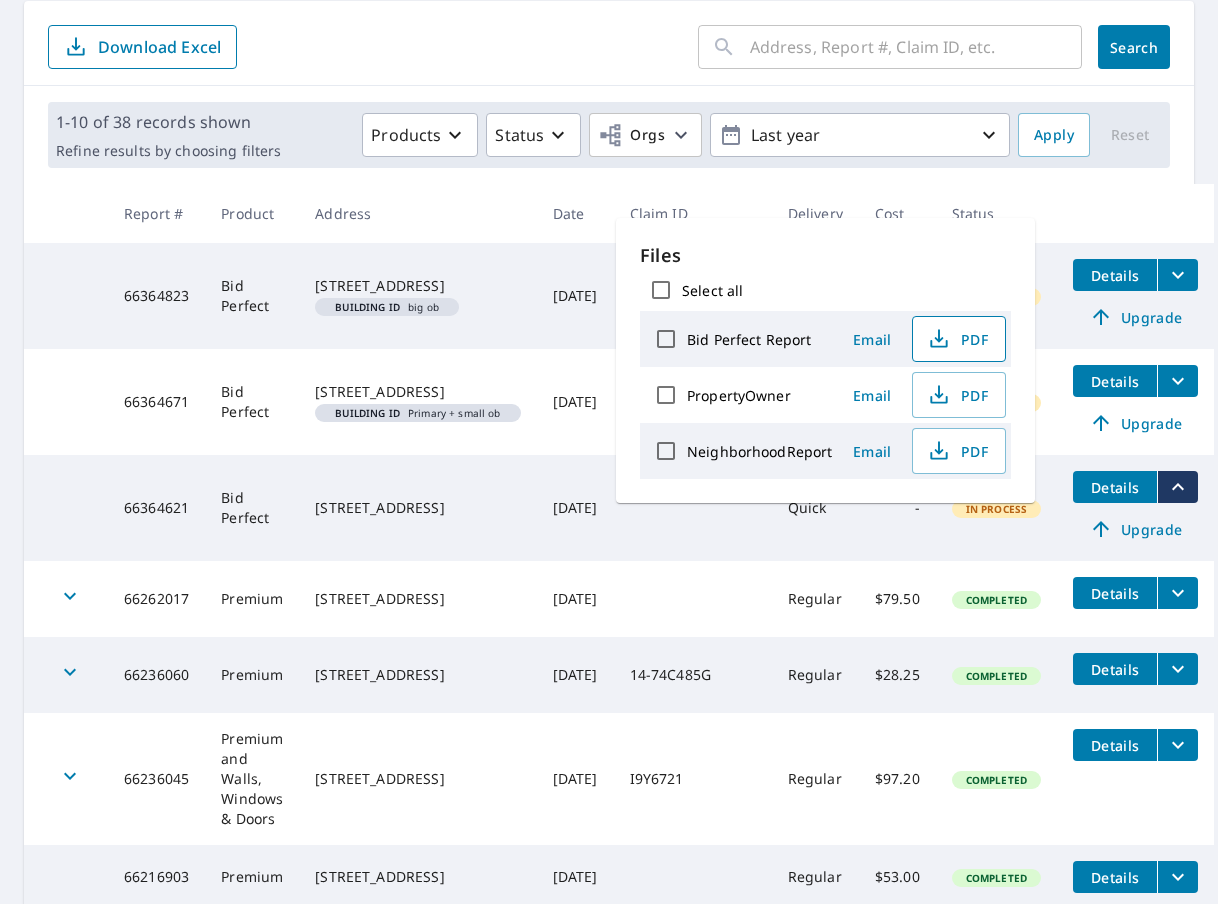 click at bounding box center (1135, 213) 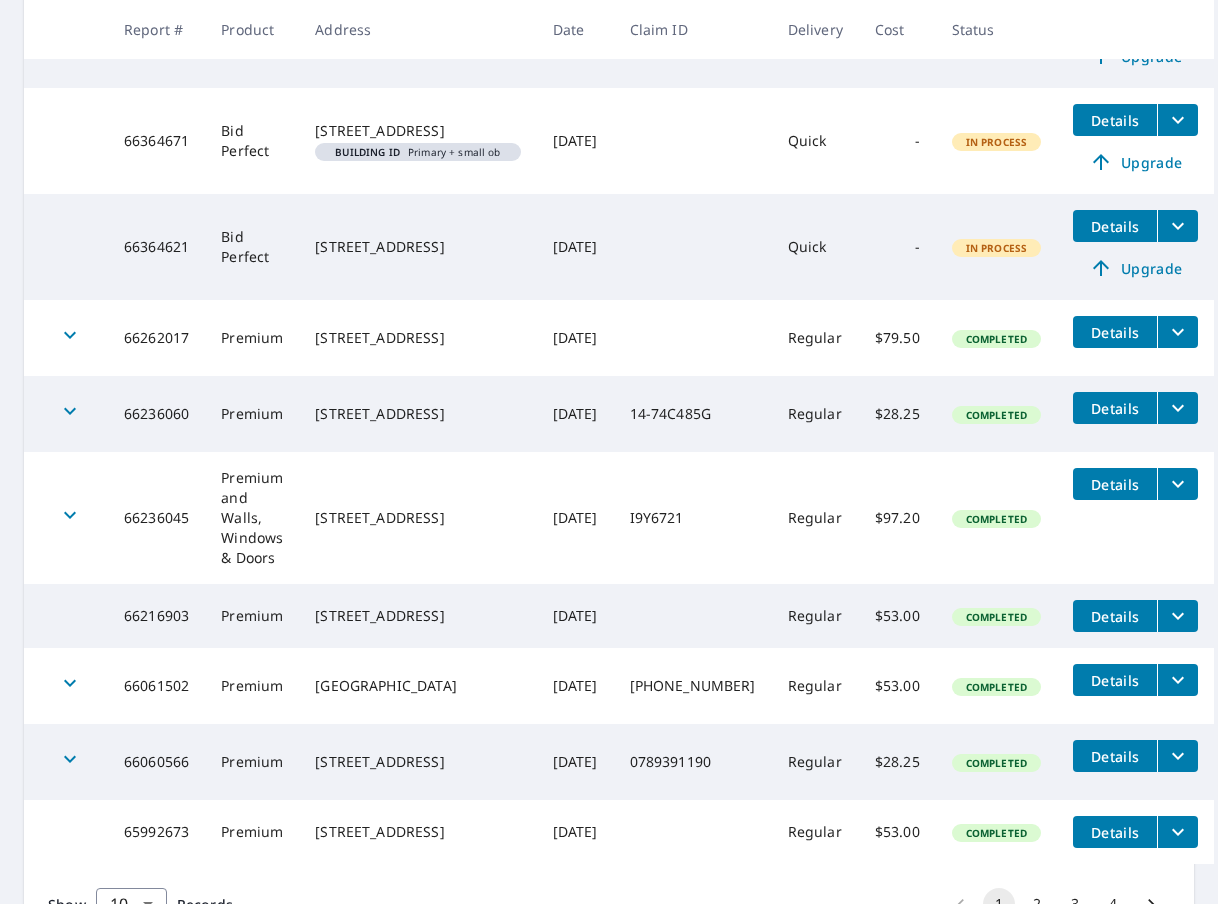 scroll, scrollTop: 683, scrollLeft: 0, axis: vertical 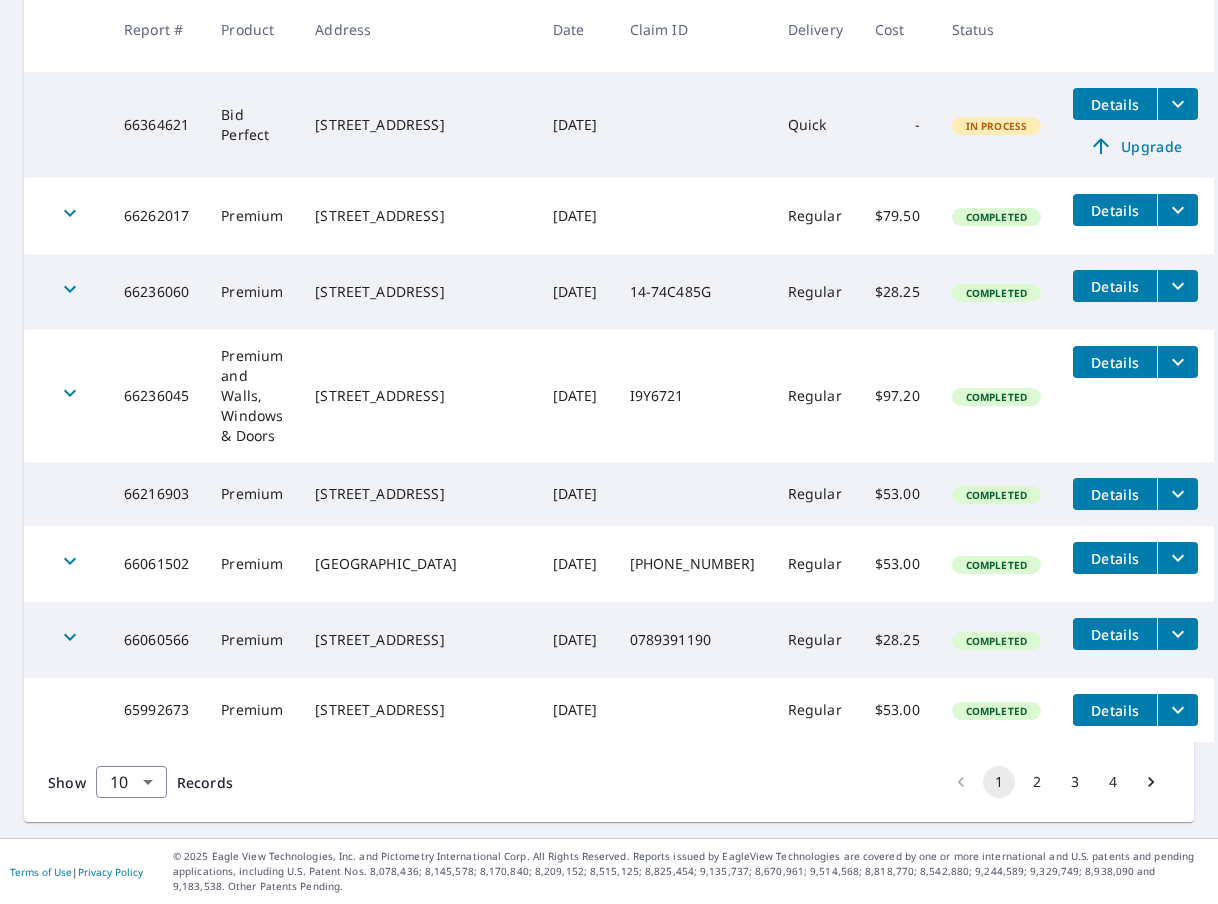 click on "2" at bounding box center (1037, 782) 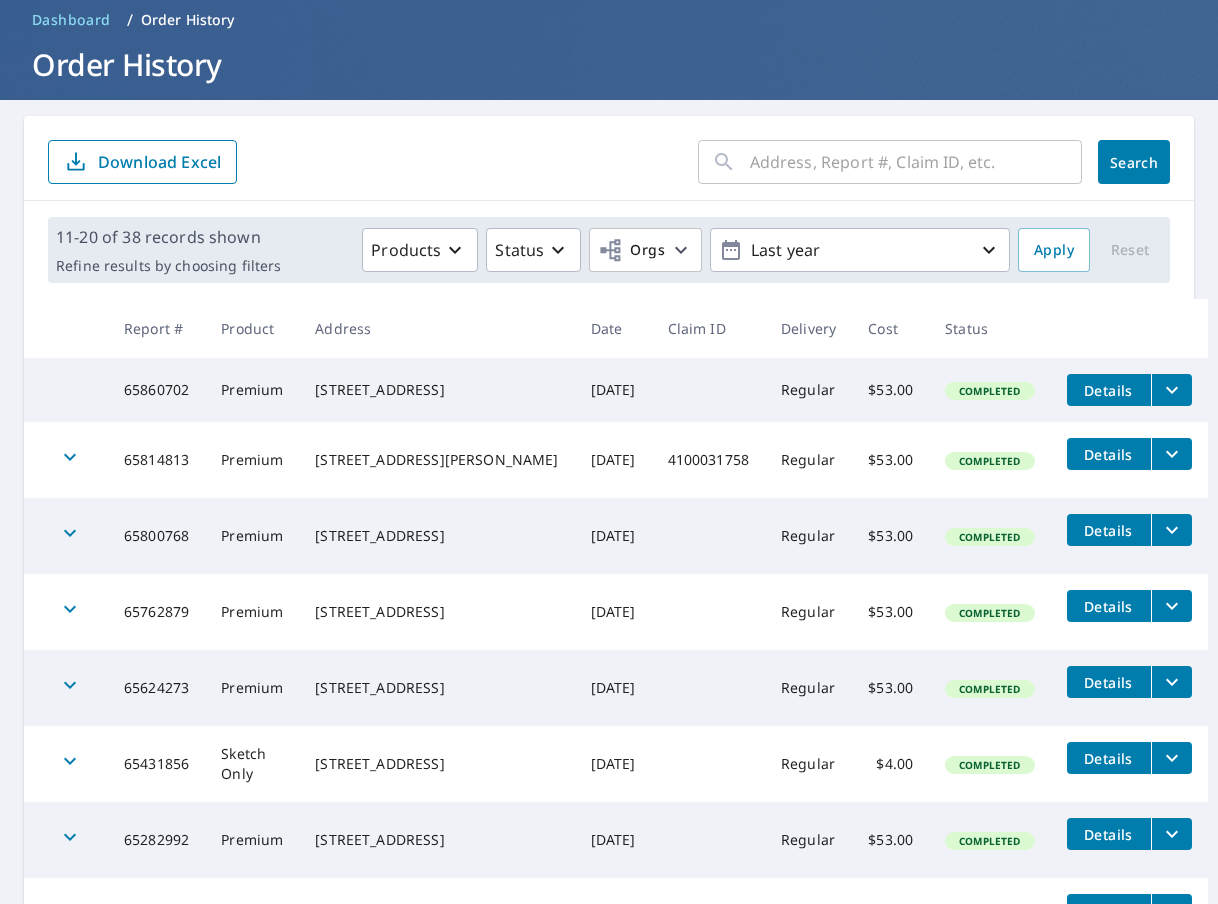 scroll, scrollTop: 200, scrollLeft: 0, axis: vertical 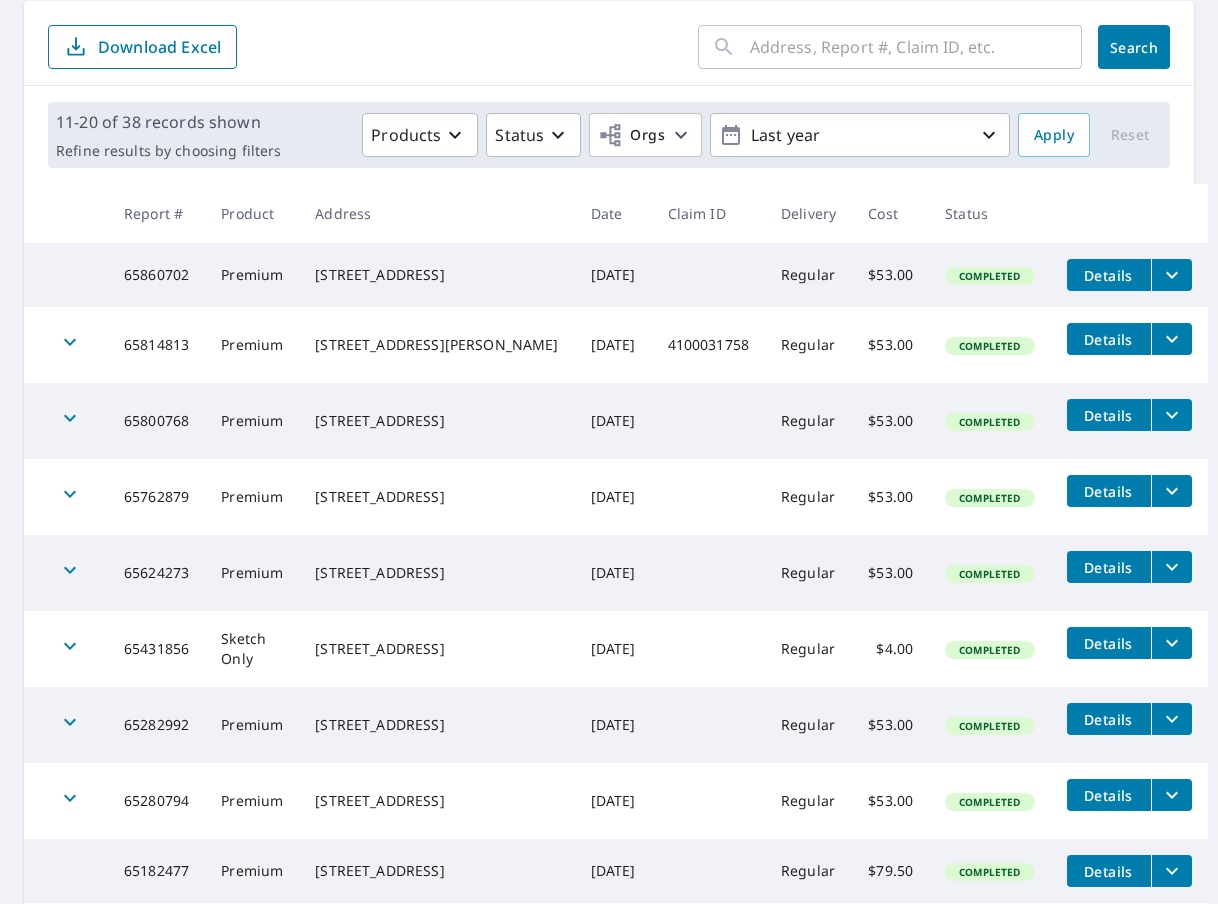 click 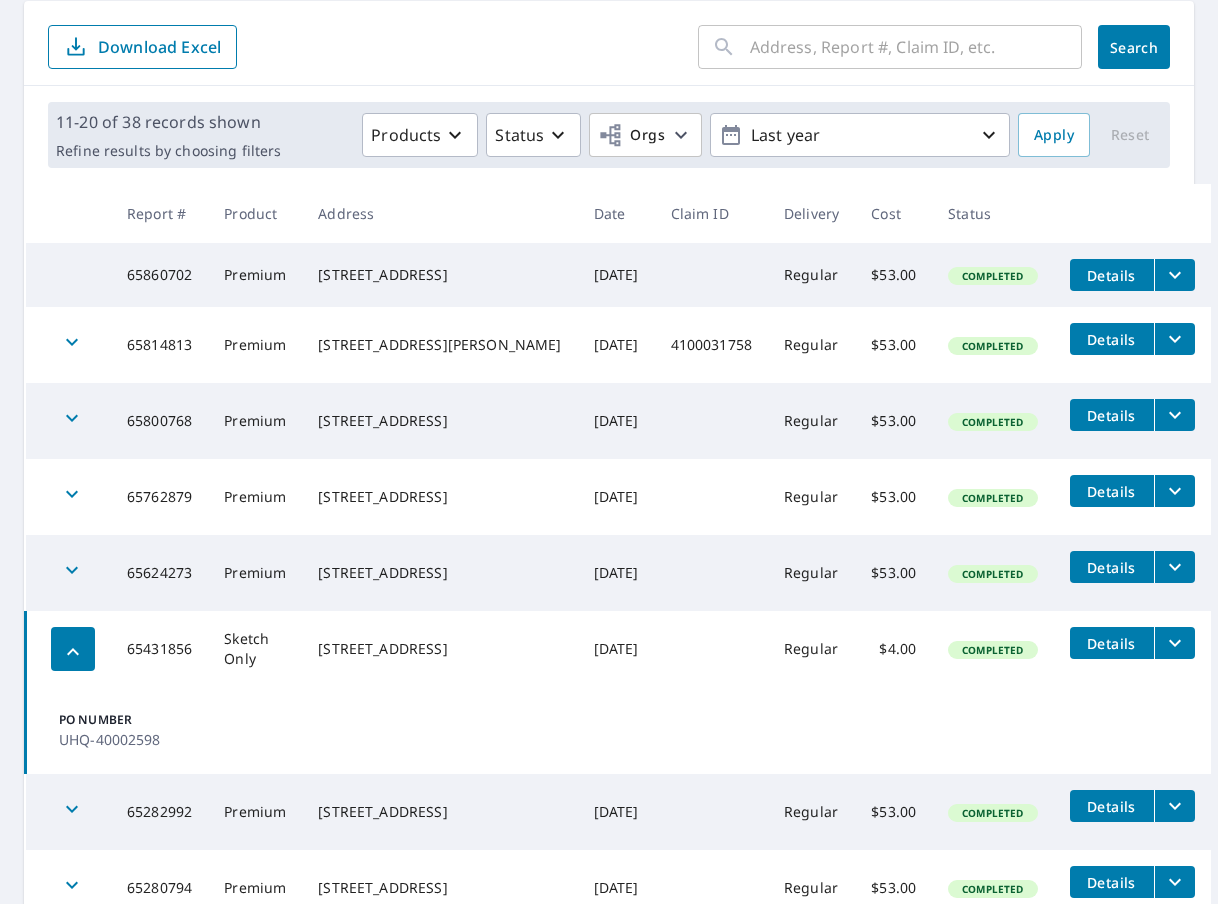click 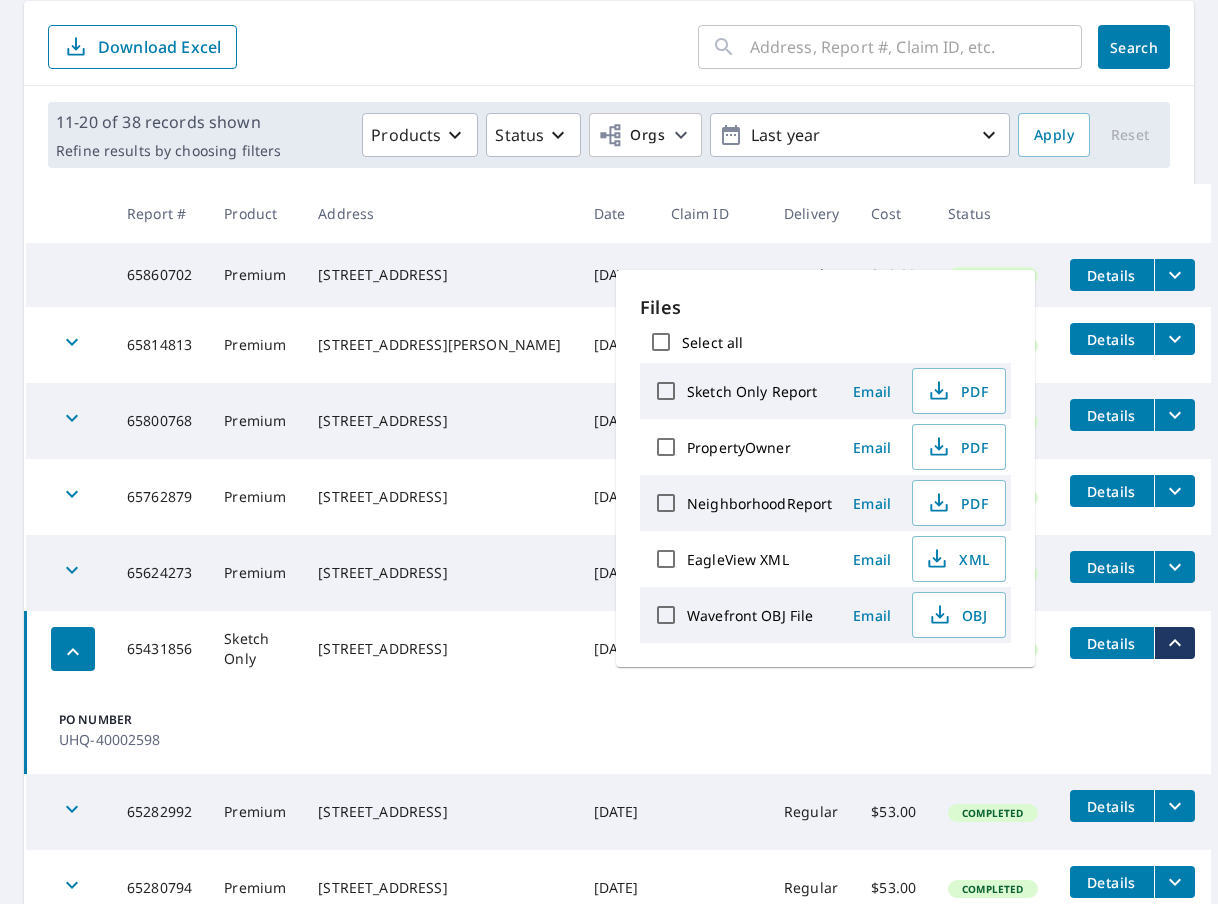click on "Details" at bounding box center (1112, 643) 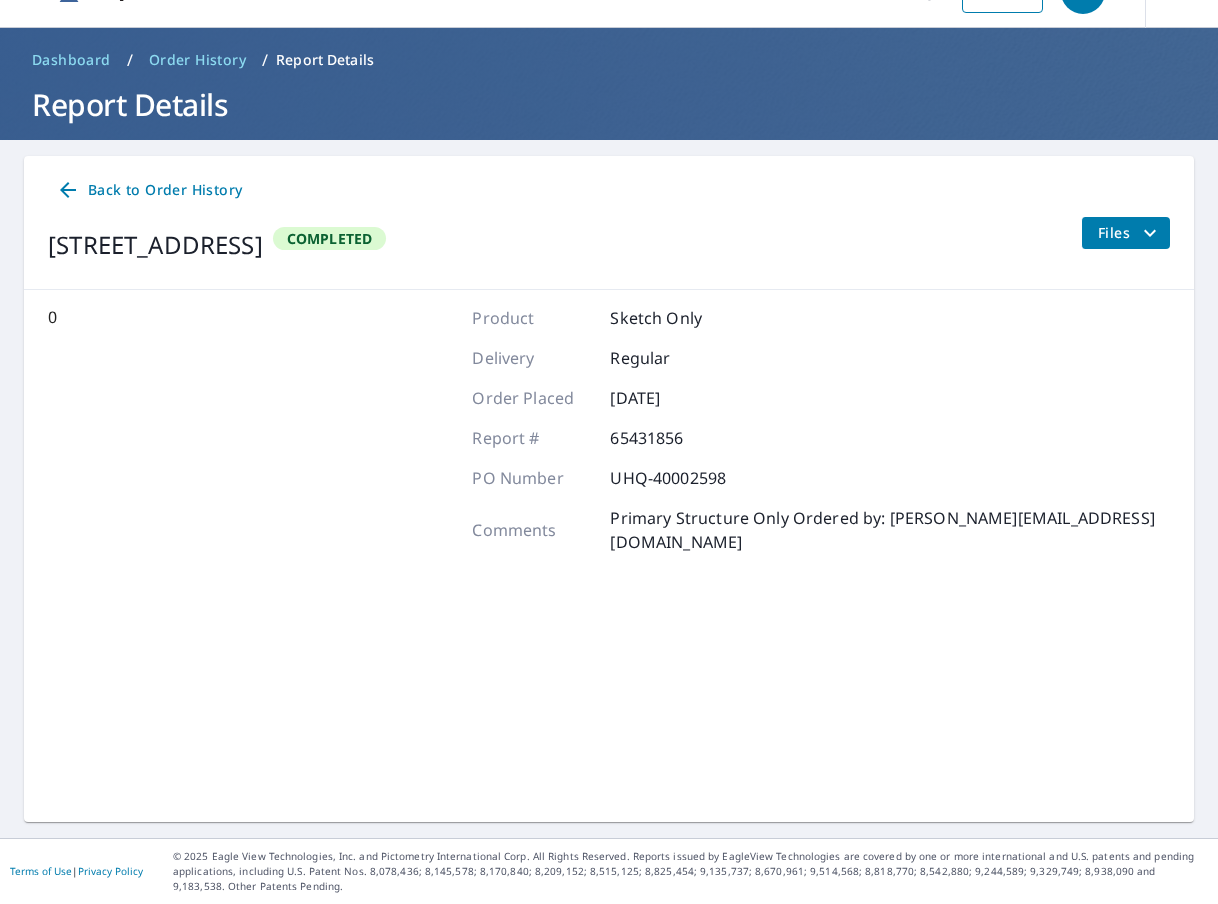 scroll, scrollTop: 45, scrollLeft: 0, axis: vertical 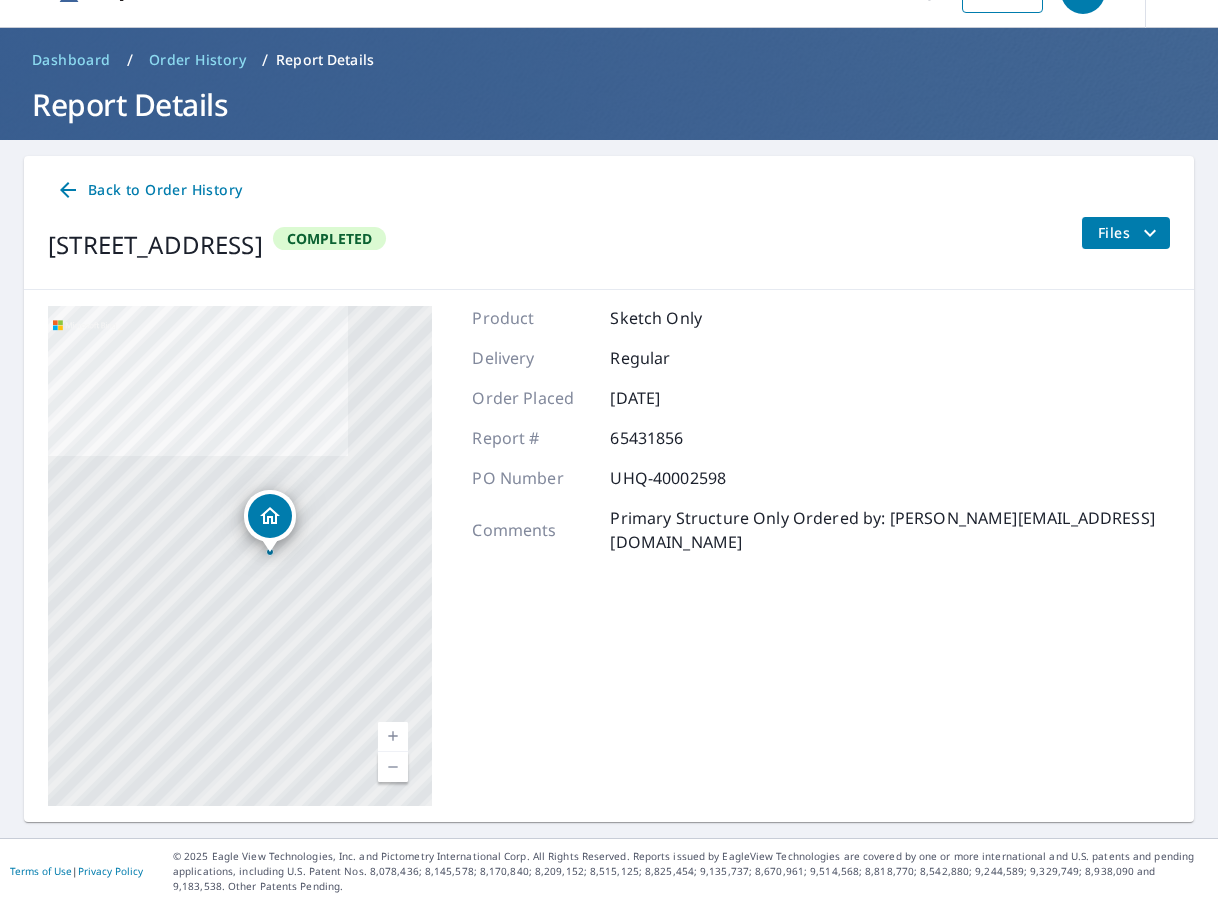 click on "Files" at bounding box center (1130, 233) 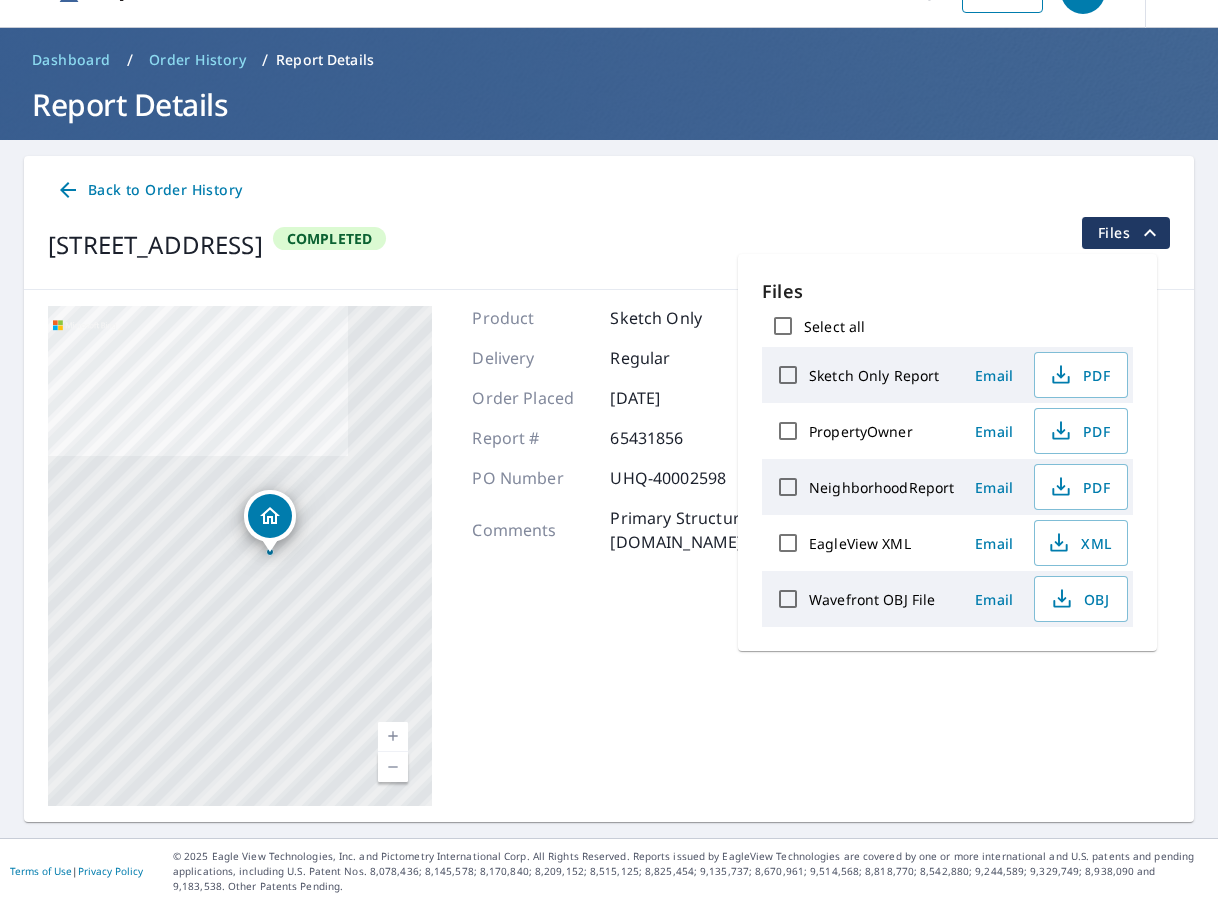 click on "Sketch Only Report" at bounding box center [788, 375] 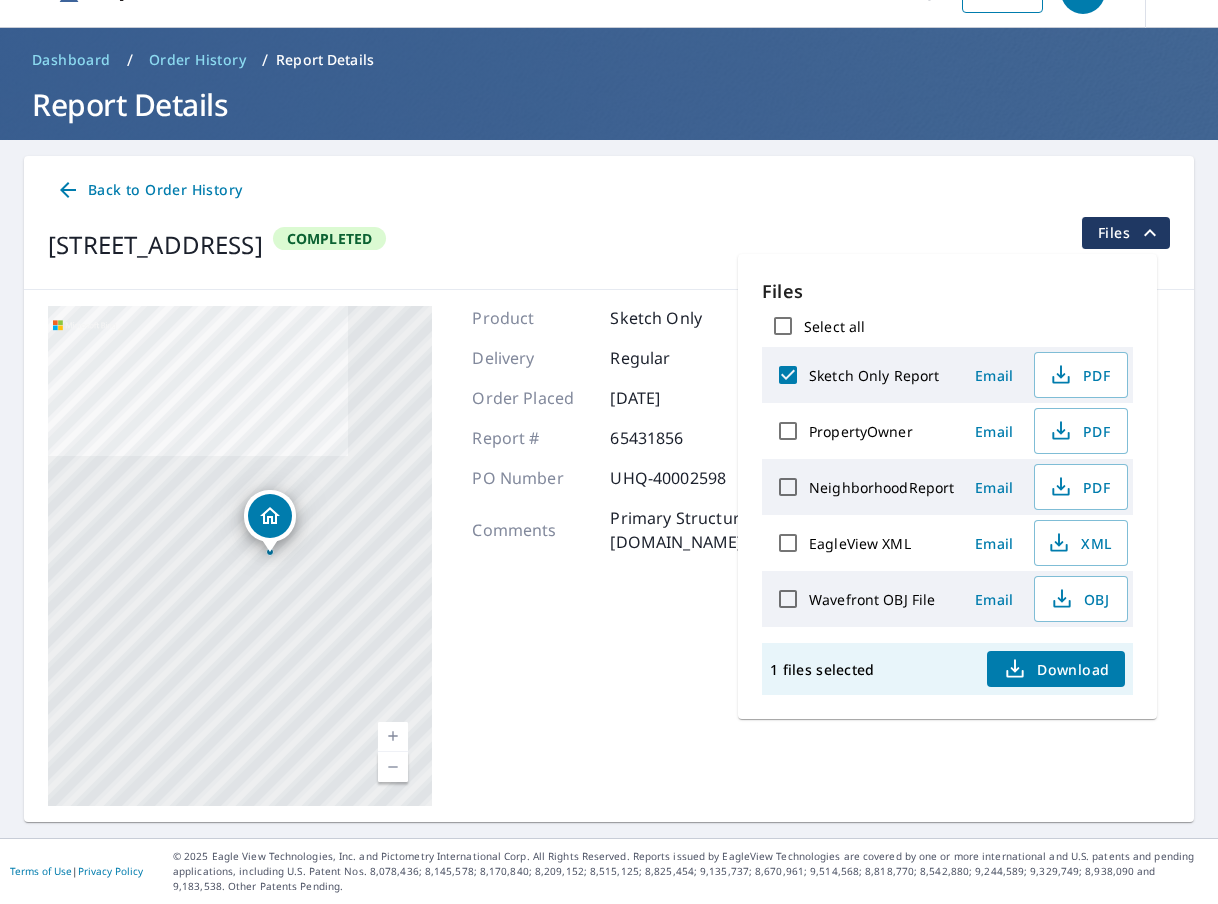click on "Download" at bounding box center (1056, 669) 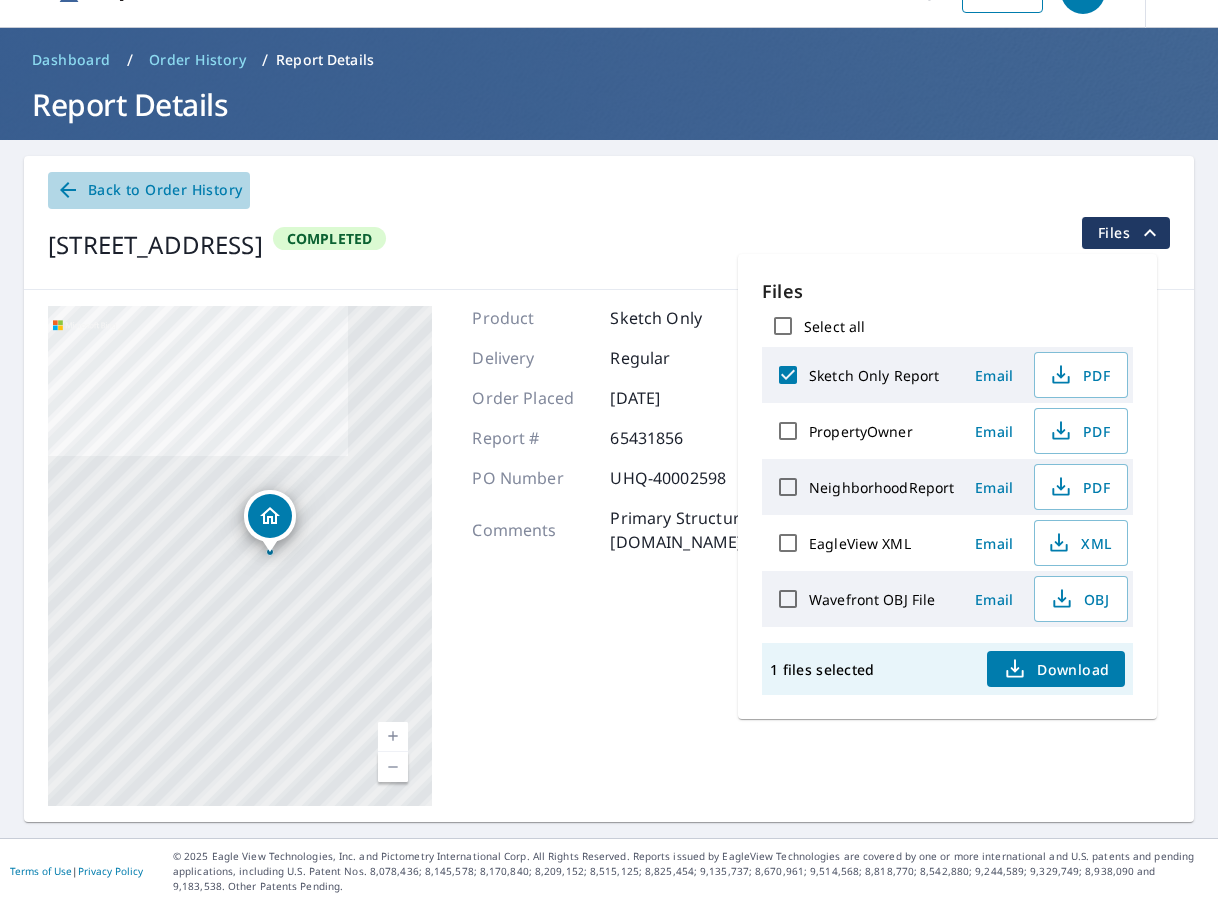 click on "Back to Order History" at bounding box center [149, 190] 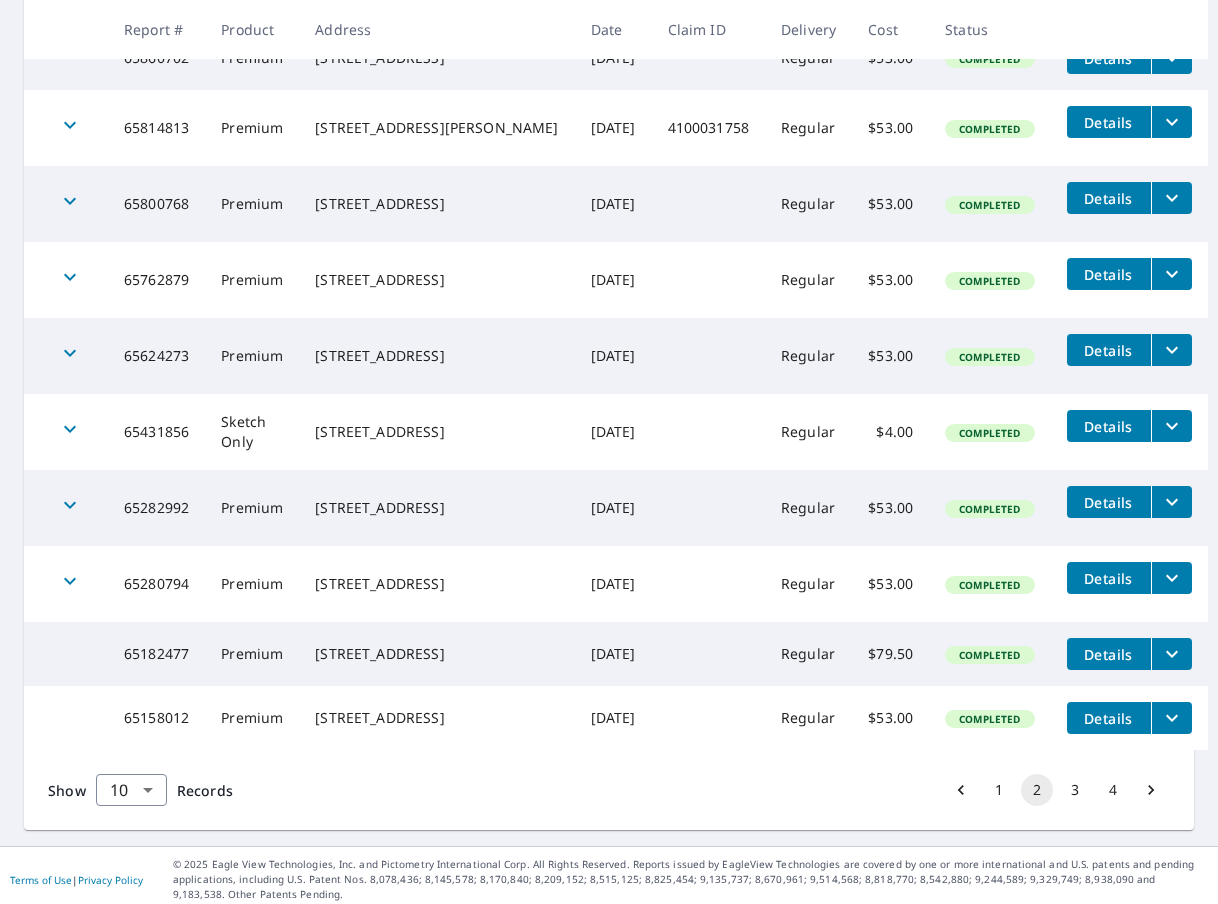 scroll, scrollTop: 449, scrollLeft: 0, axis: vertical 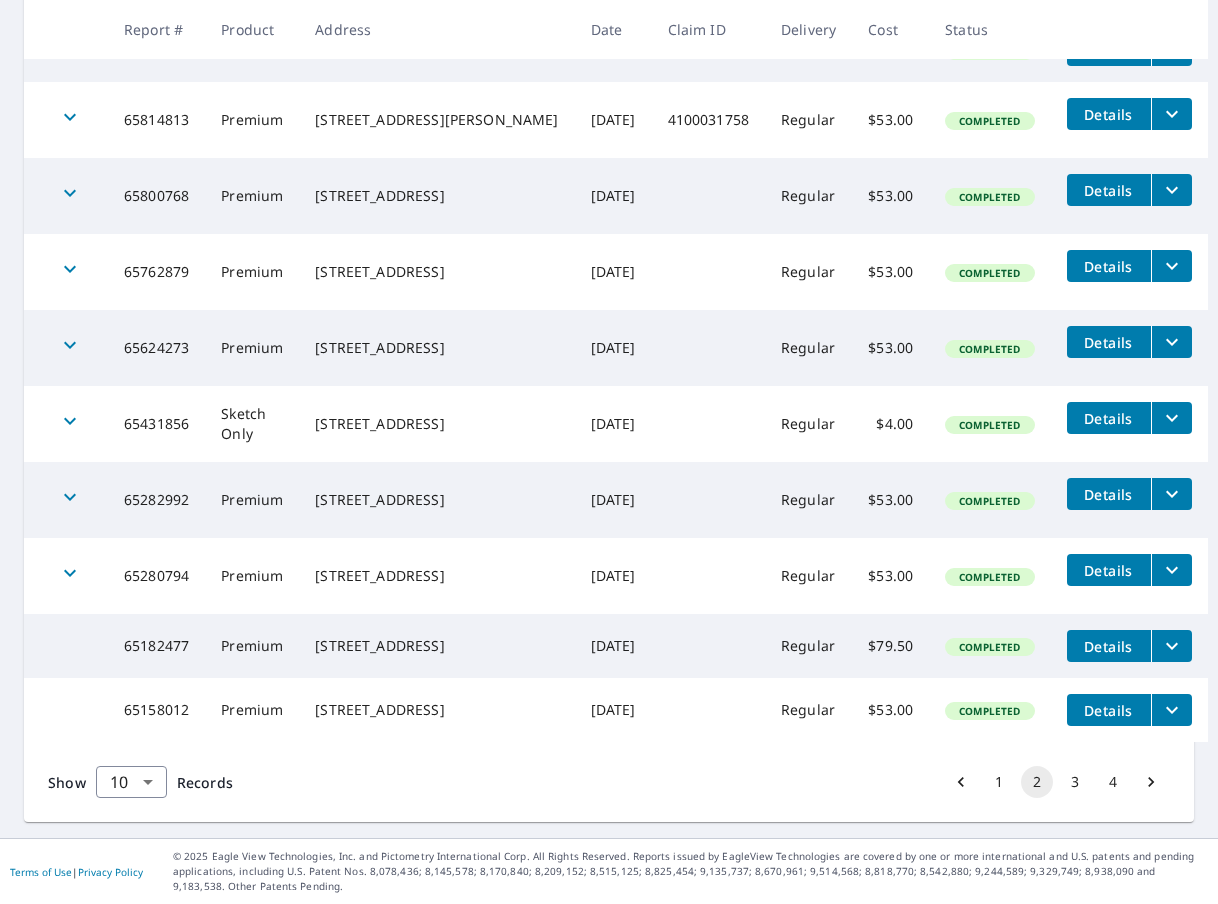 click on "1" at bounding box center (999, 782) 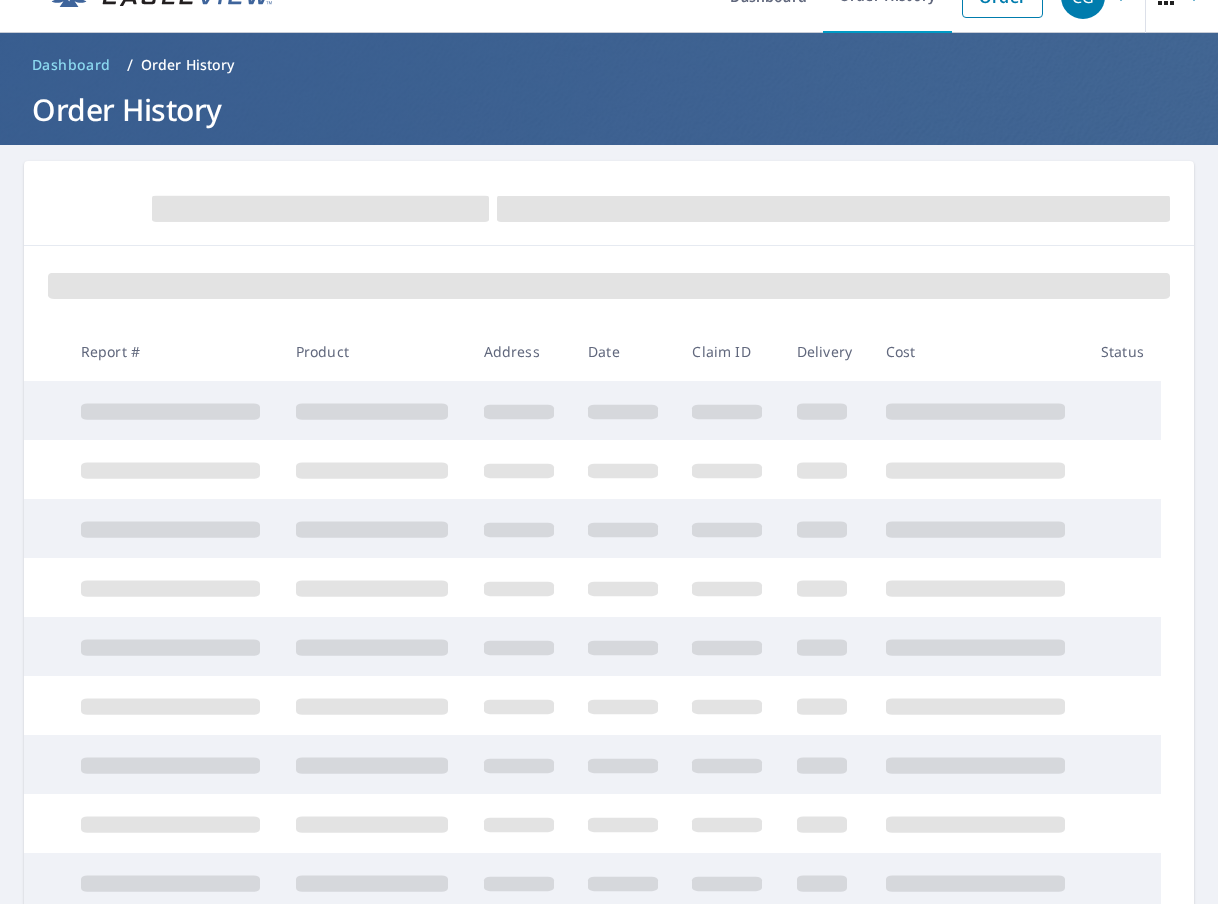scroll, scrollTop: 0, scrollLeft: 0, axis: both 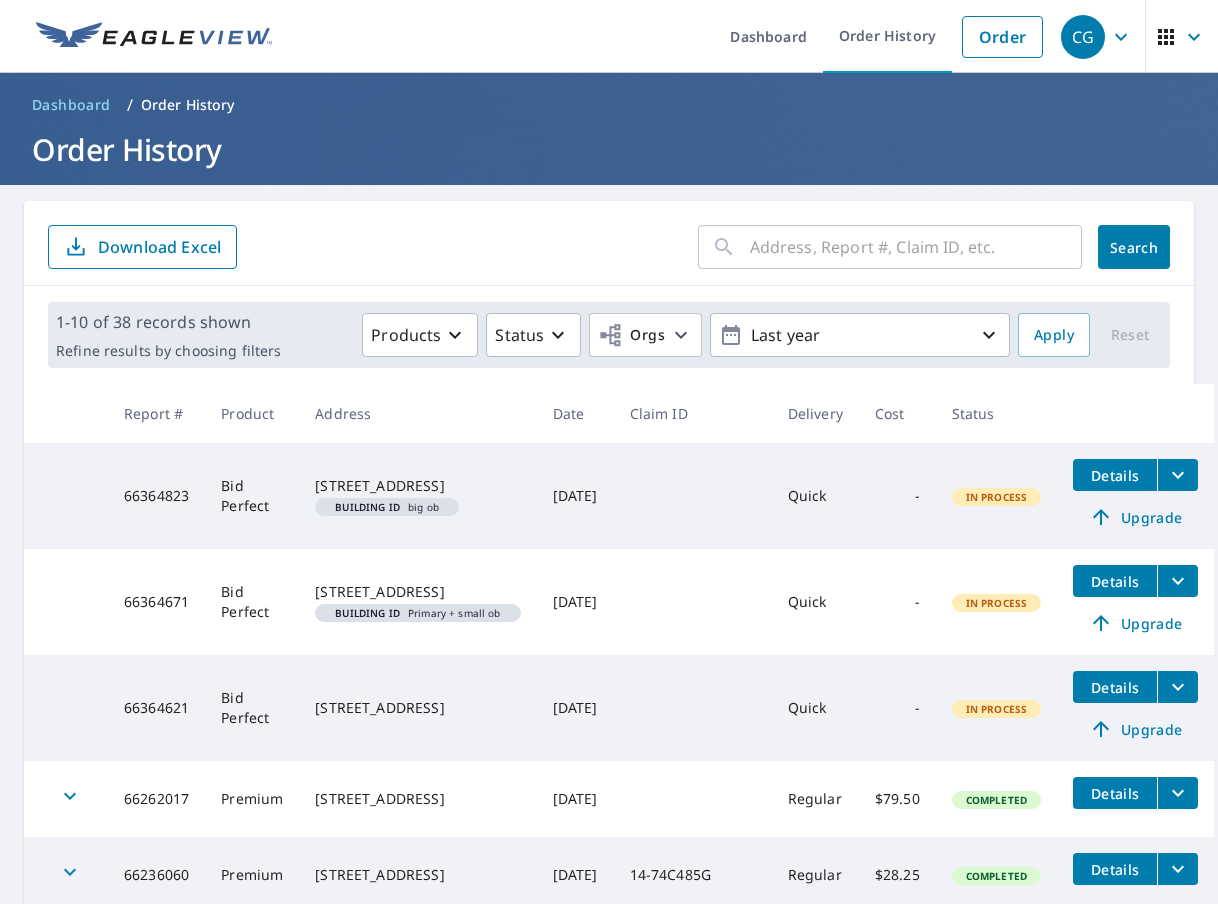 click 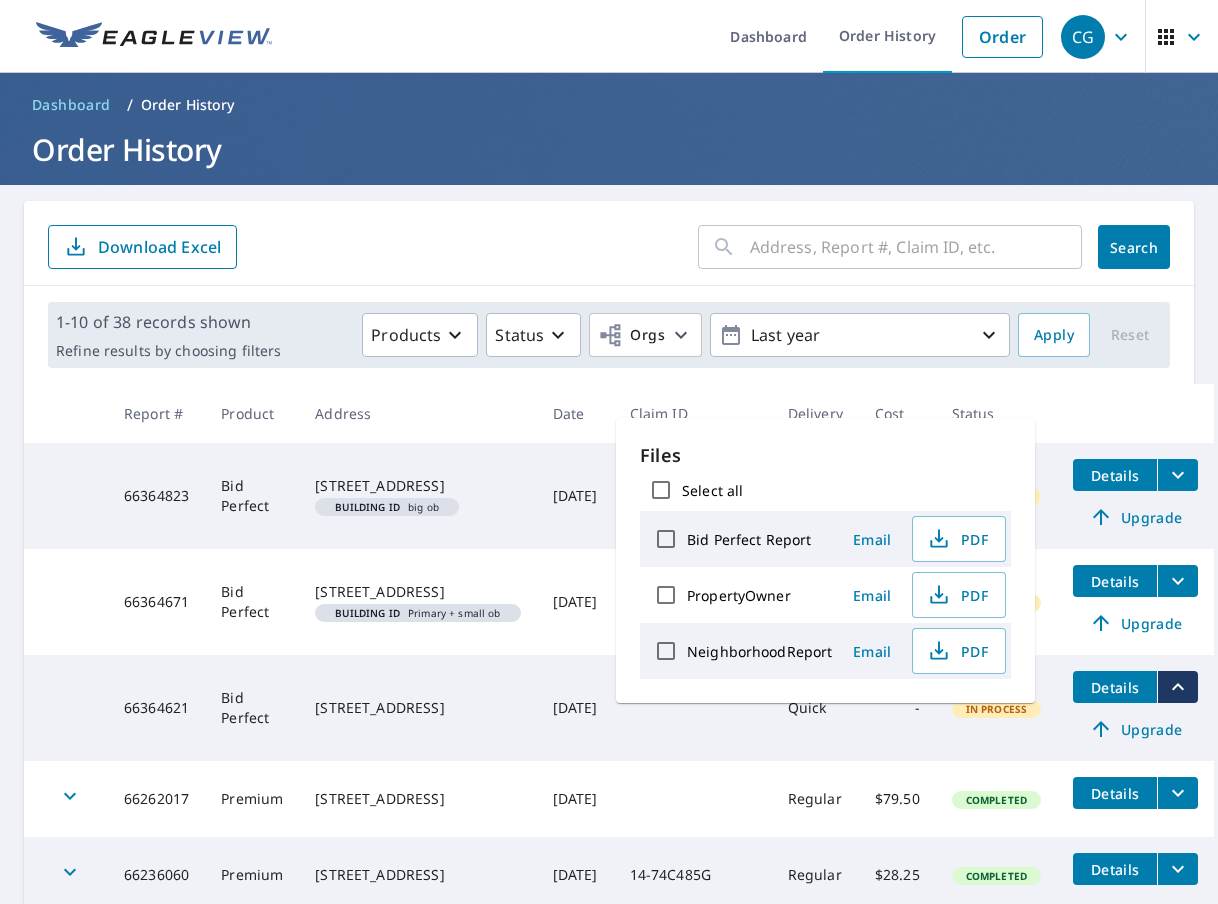 click on "[STREET_ADDRESS]" at bounding box center [417, 708] 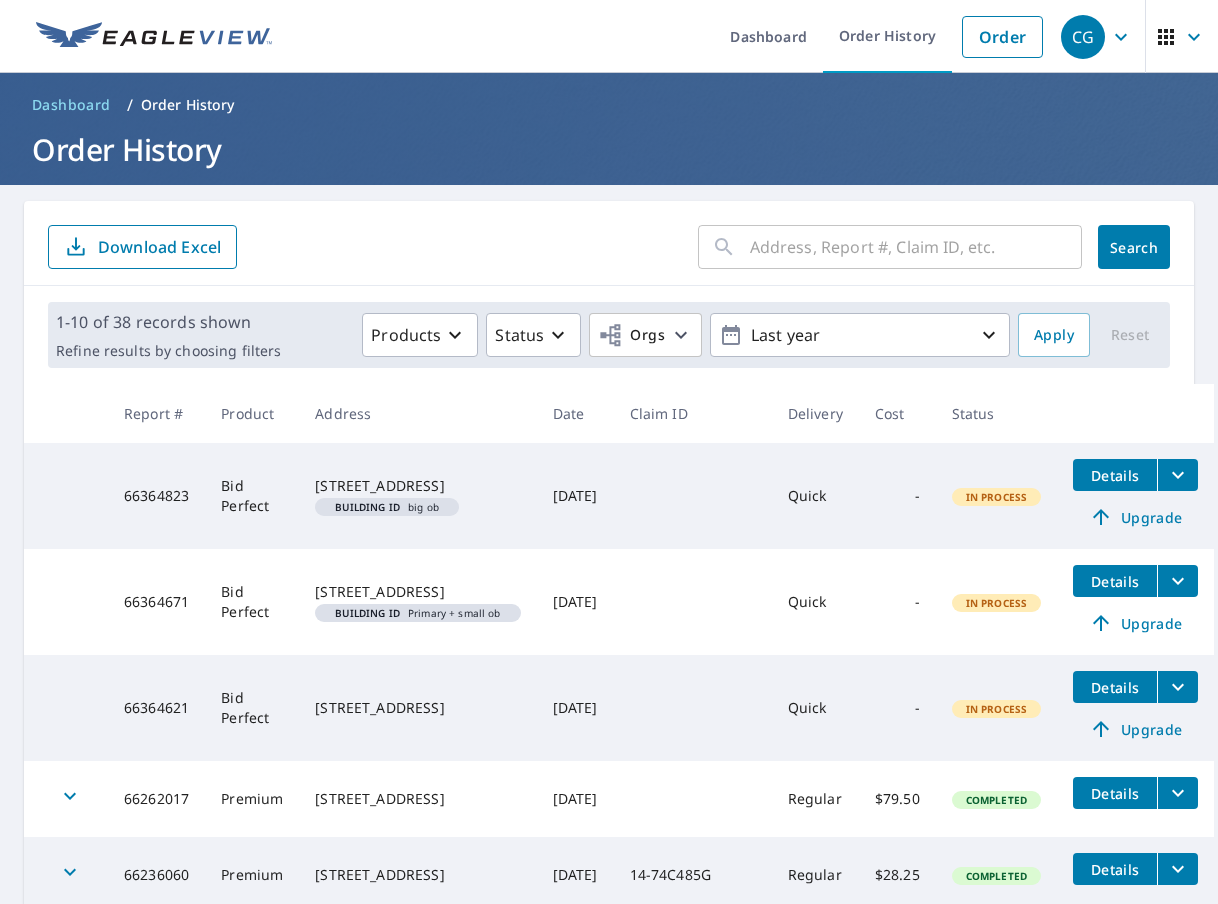 click on "Details" at bounding box center (1115, 687) 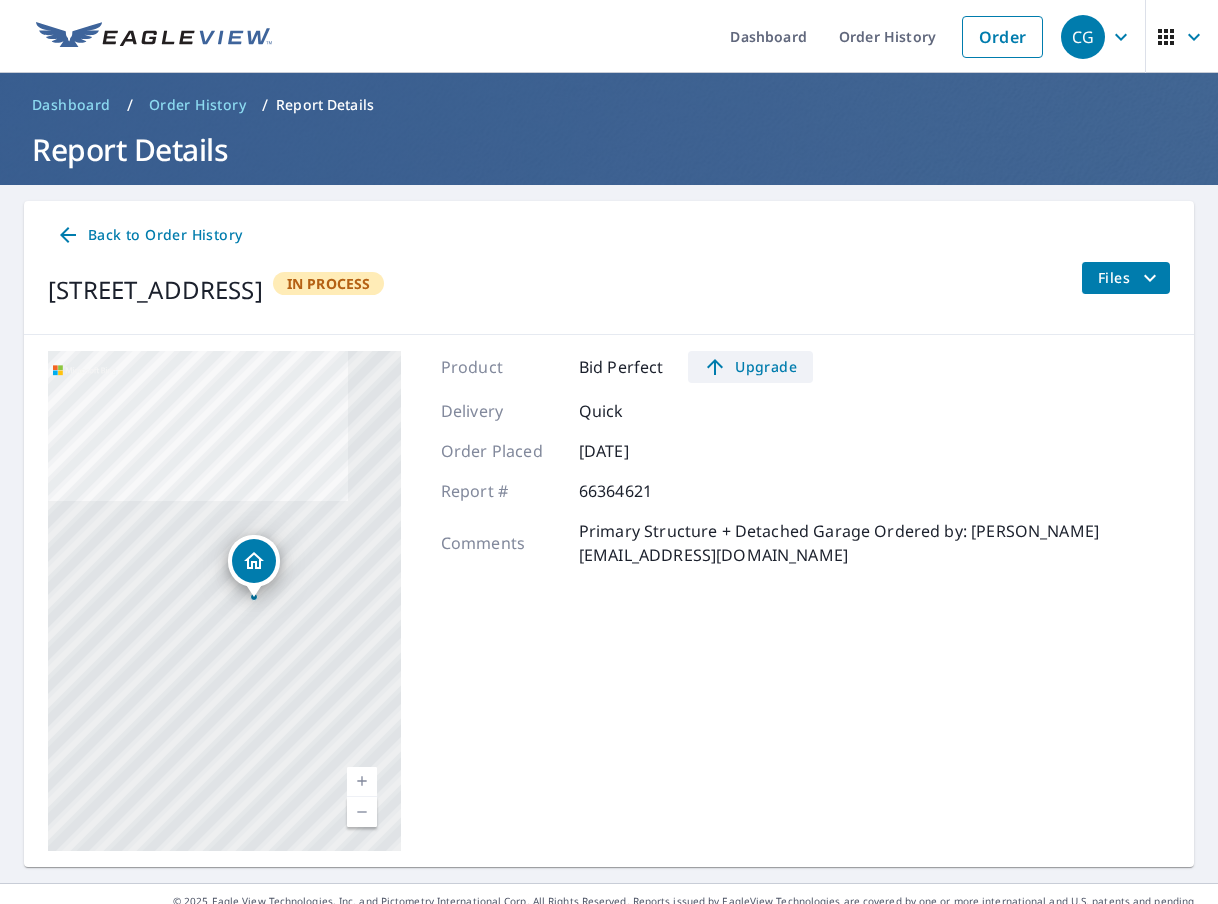 click on "Upgrade" at bounding box center (750, 367) 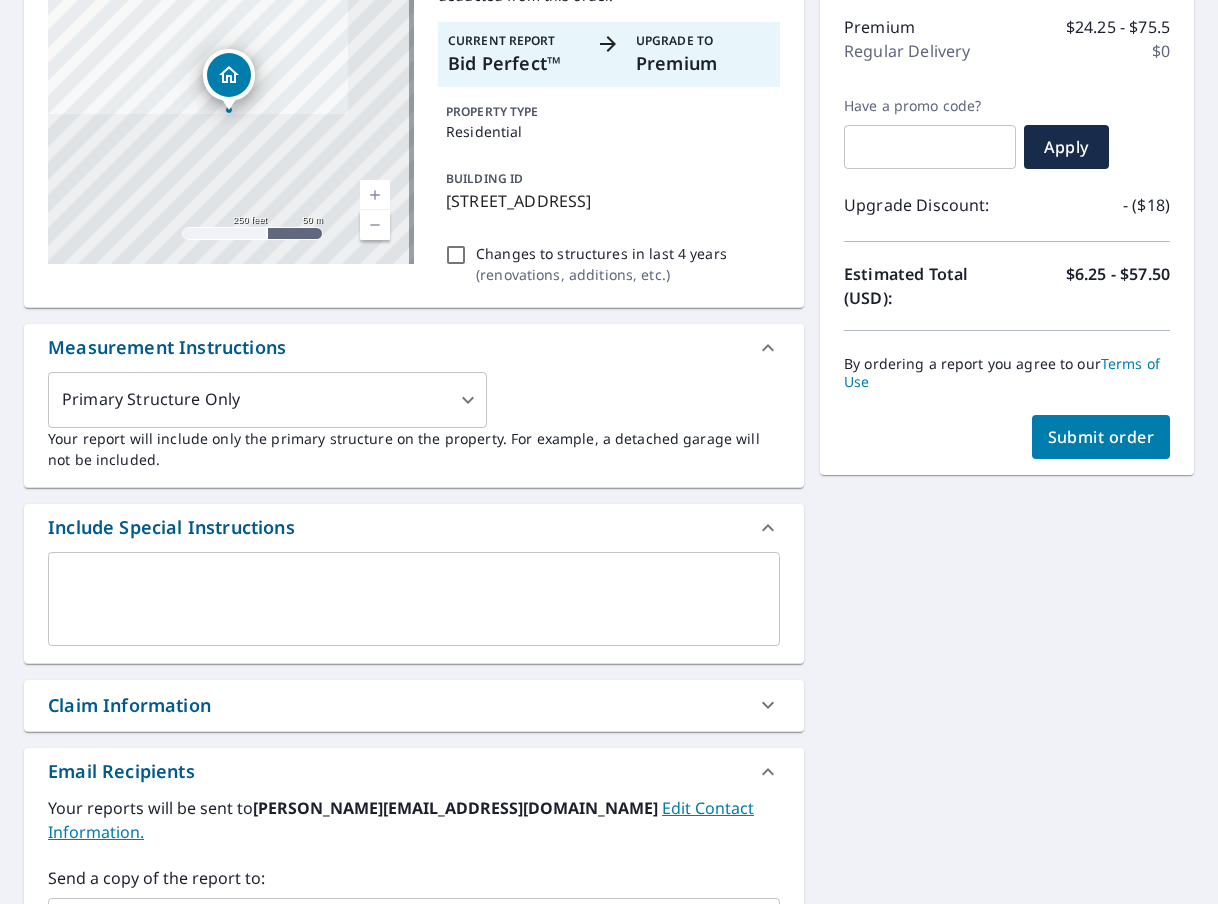 scroll, scrollTop: 0, scrollLeft: 0, axis: both 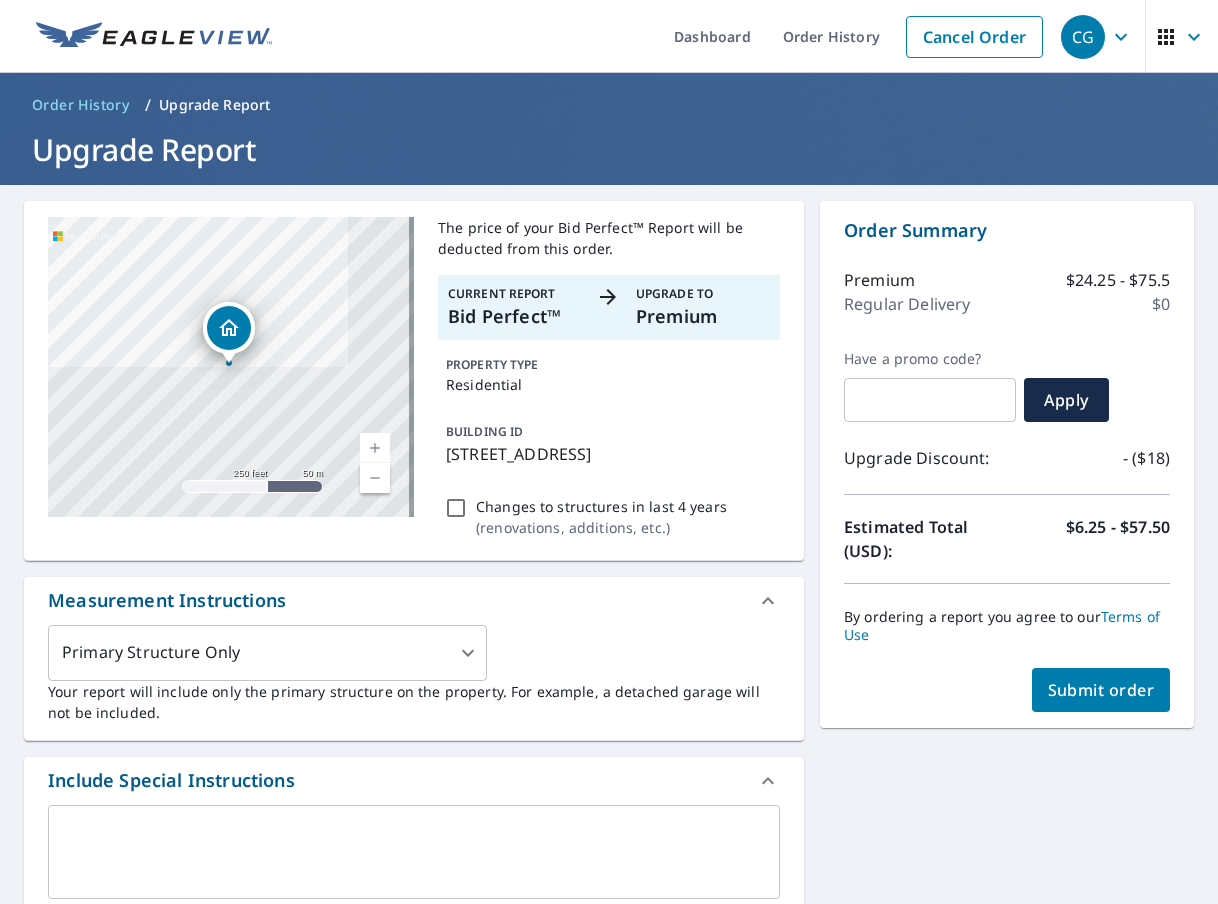 click on "Order History" at bounding box center (80, 105) 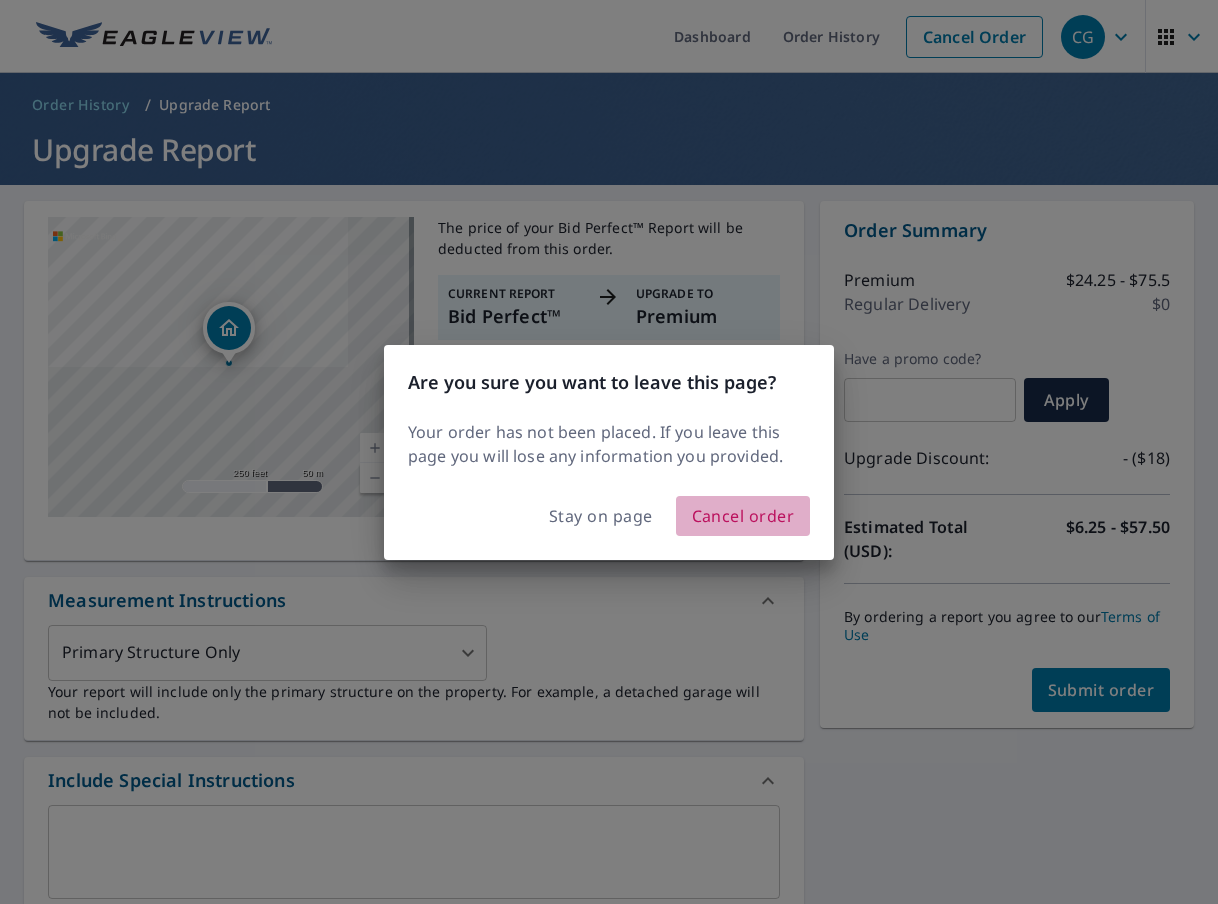 click on "Cancel order" at bounding box center (743, 516) 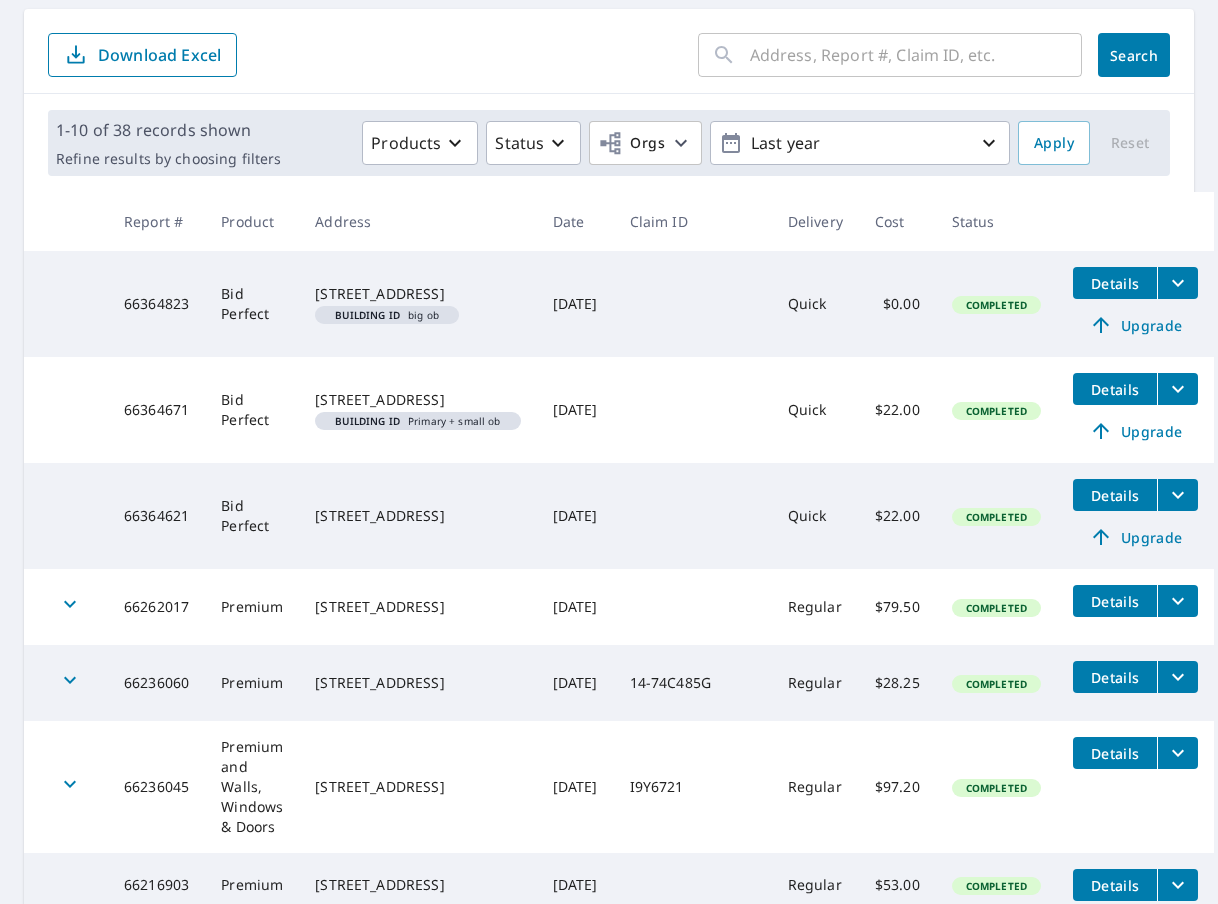 scroll, scrollTop: 200, scrollLeft: 0, axis: vertical 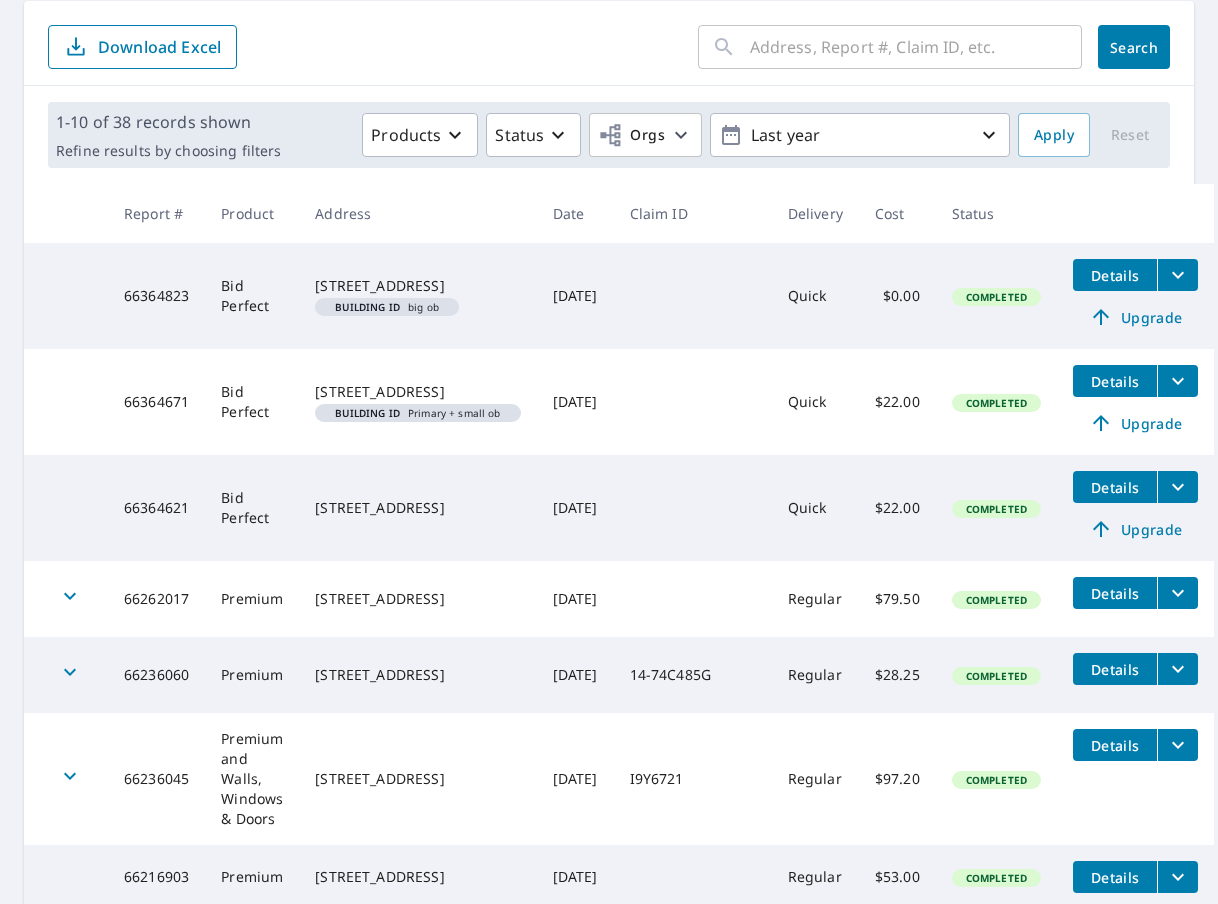 click on "Upgrade" at bounding box center [1135, 529] 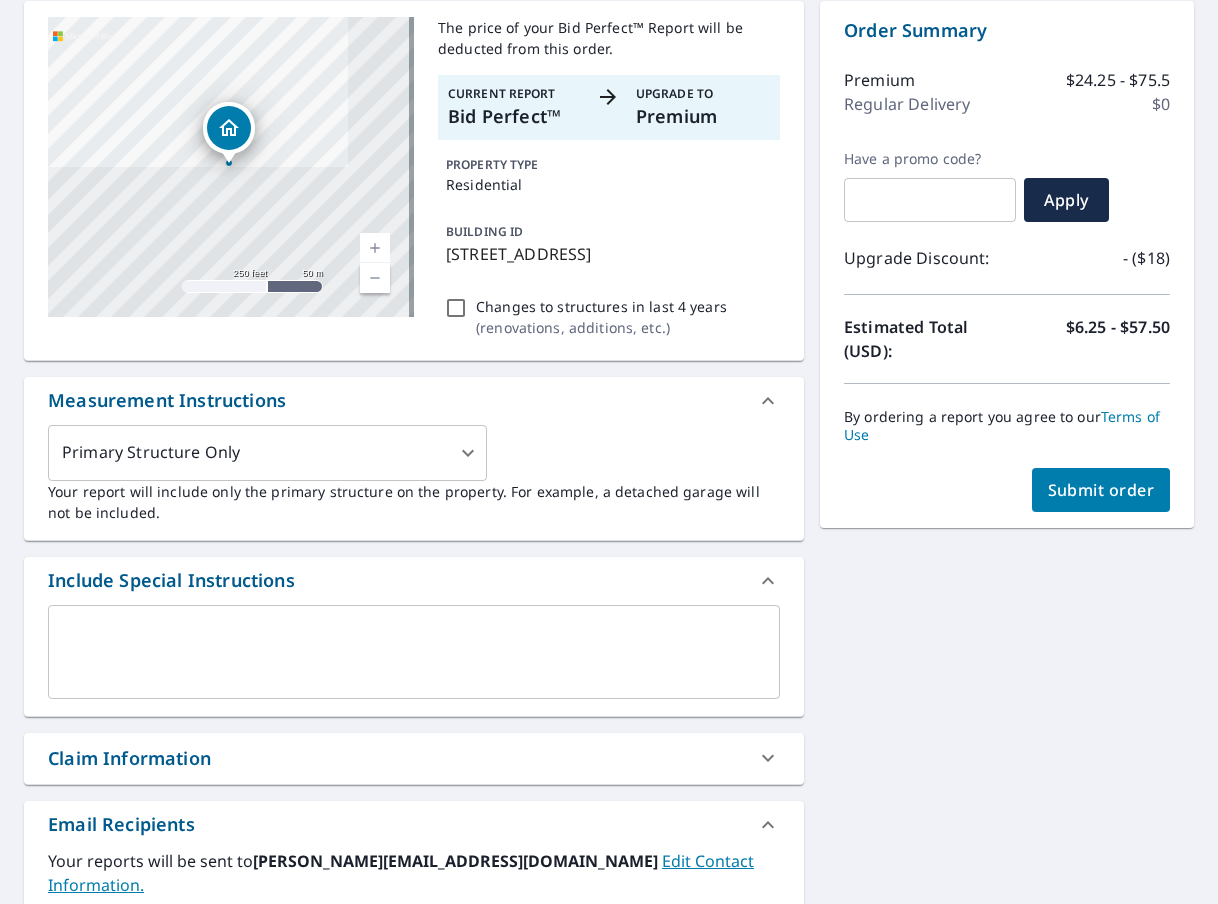 scroll, scrollTop: 0, scrollLeft: 0, axis: both 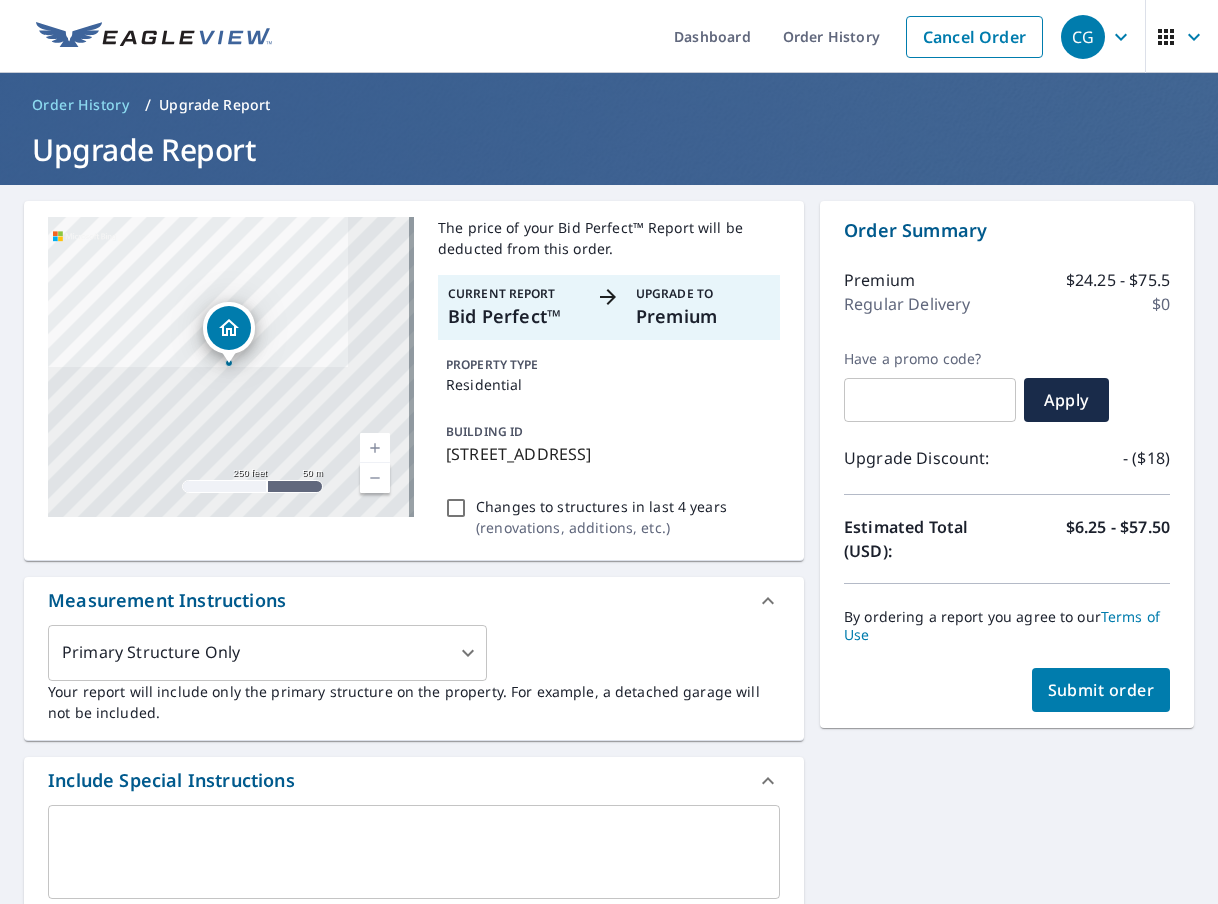 click on "Order History" at bounding box center (80, 105) 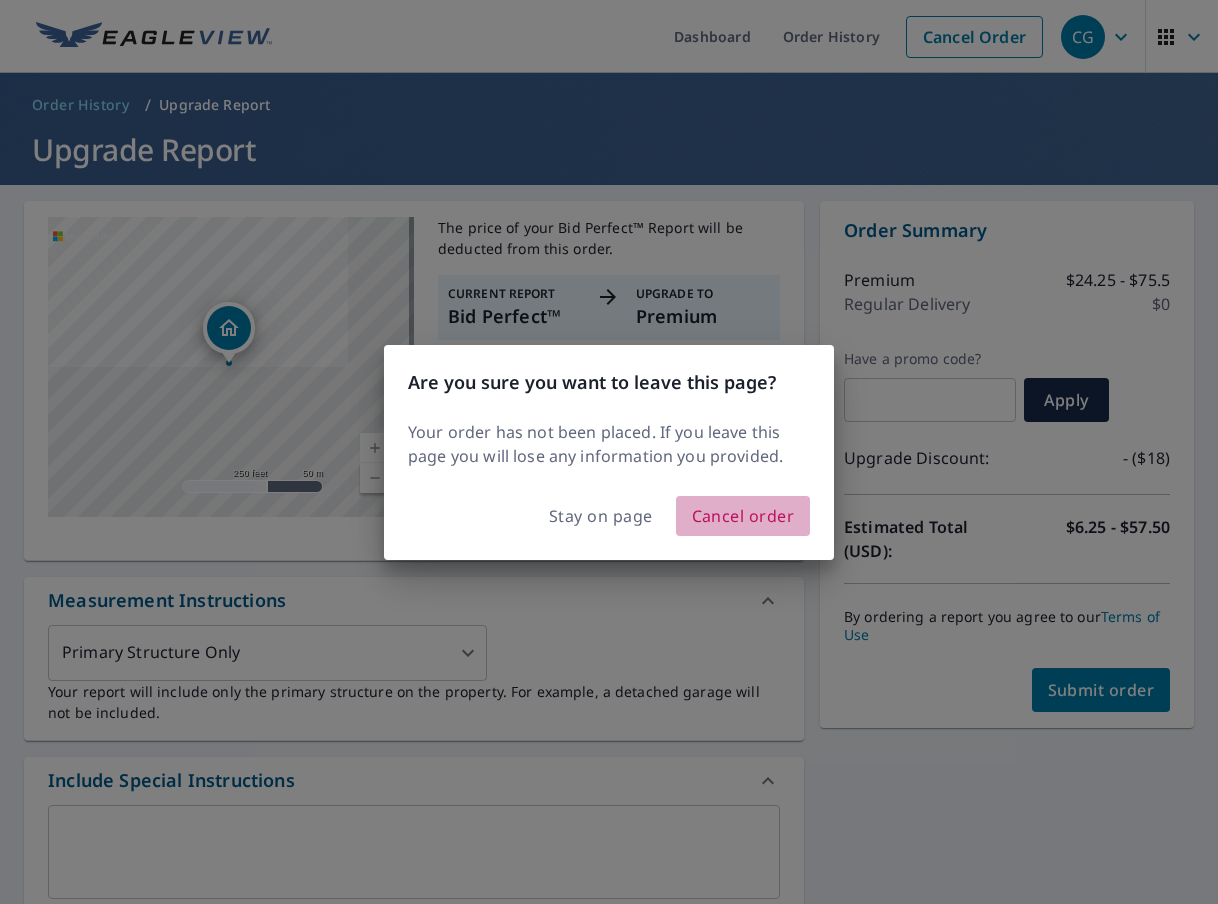 click on "Cancel order" at bounding box center [743, 516] 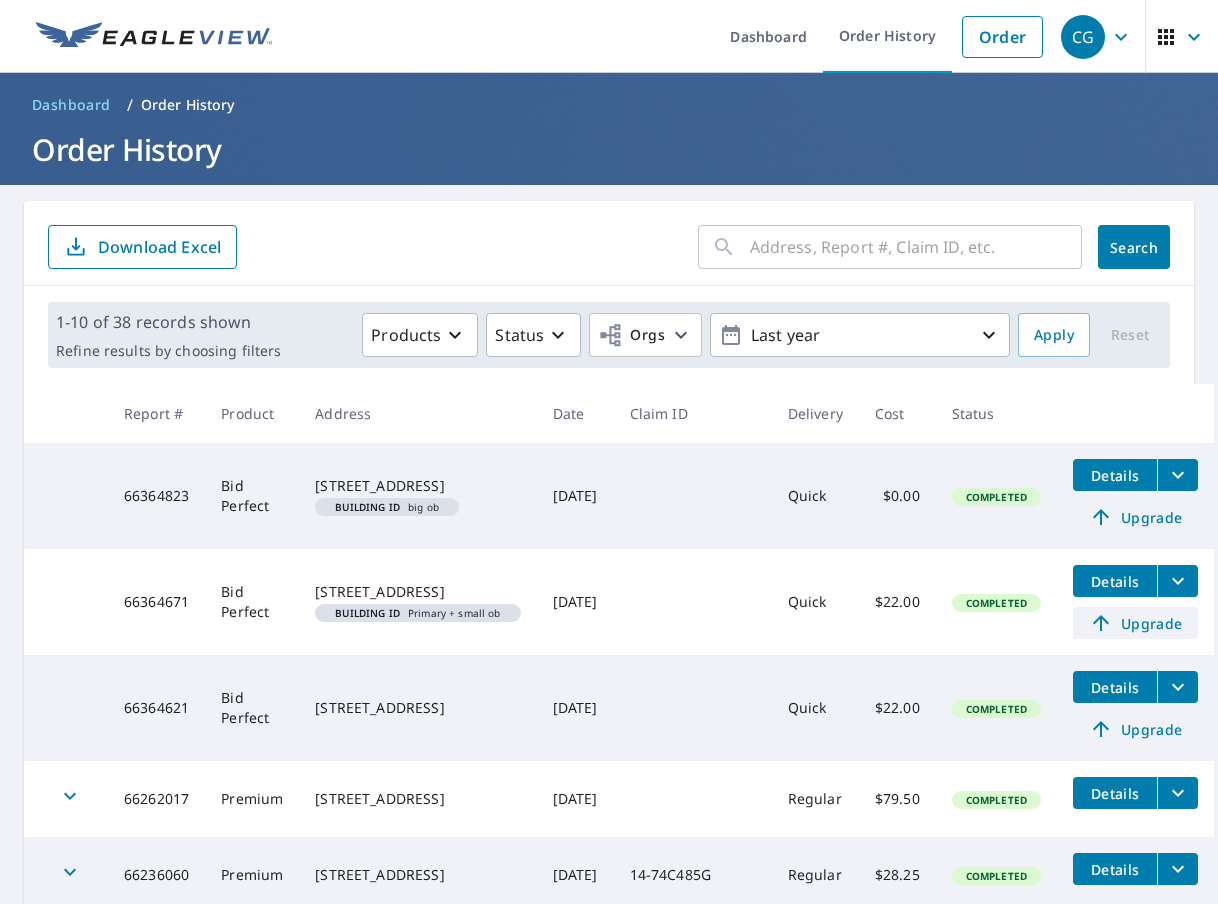 click on "Upgrade" at bounding box center (1135, 623) 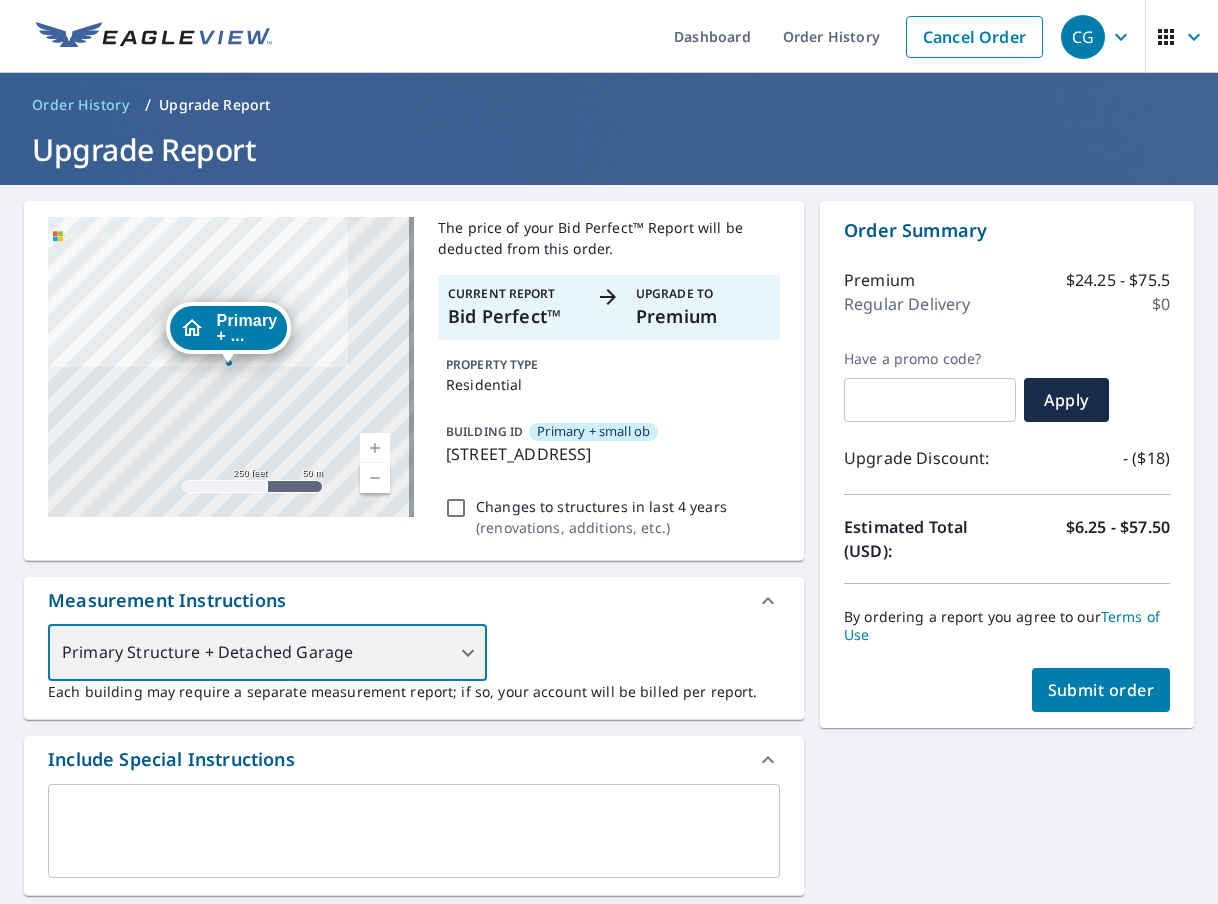 click on "Primary Structure + Detached Garage" at bounding box center (267, 653) 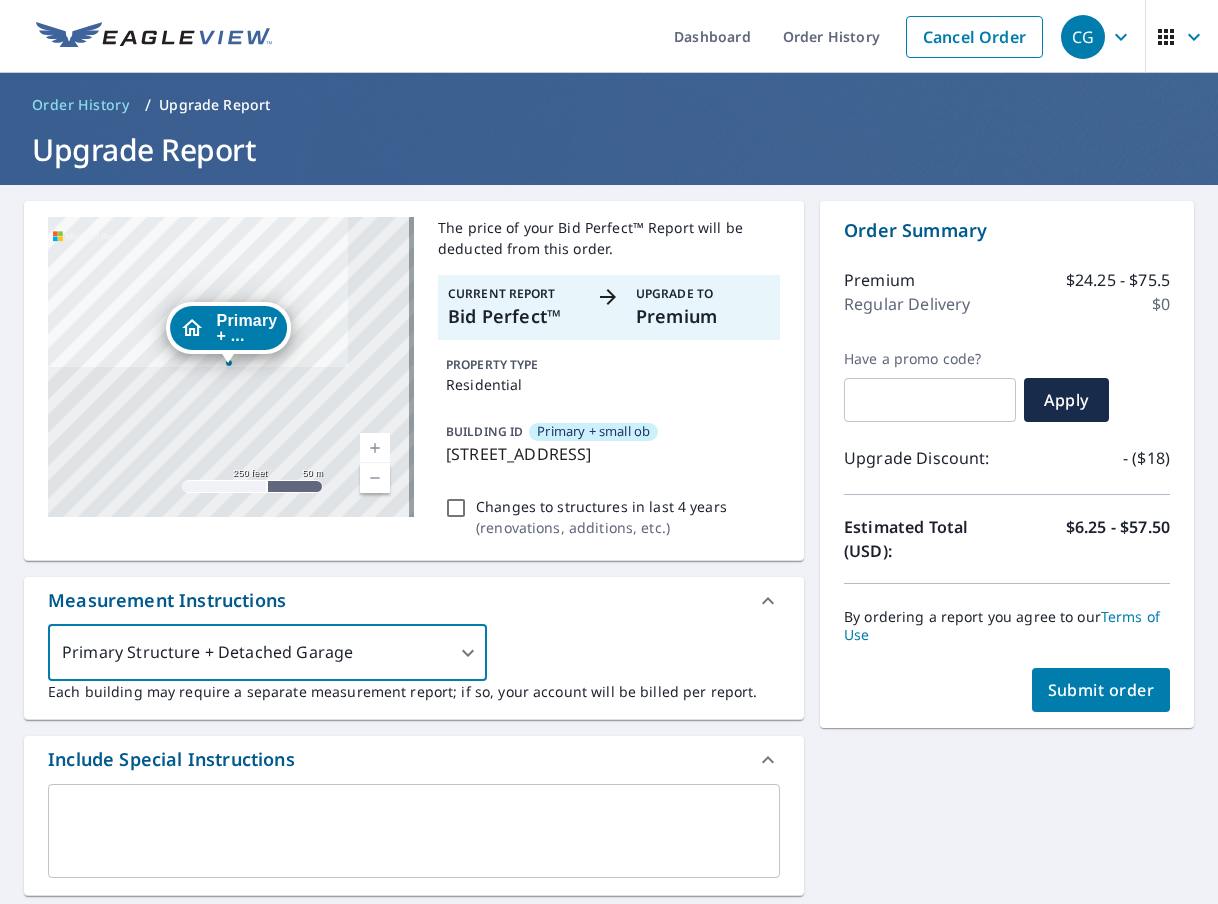 click on "Submit order" at bounding box center [1101, 690] 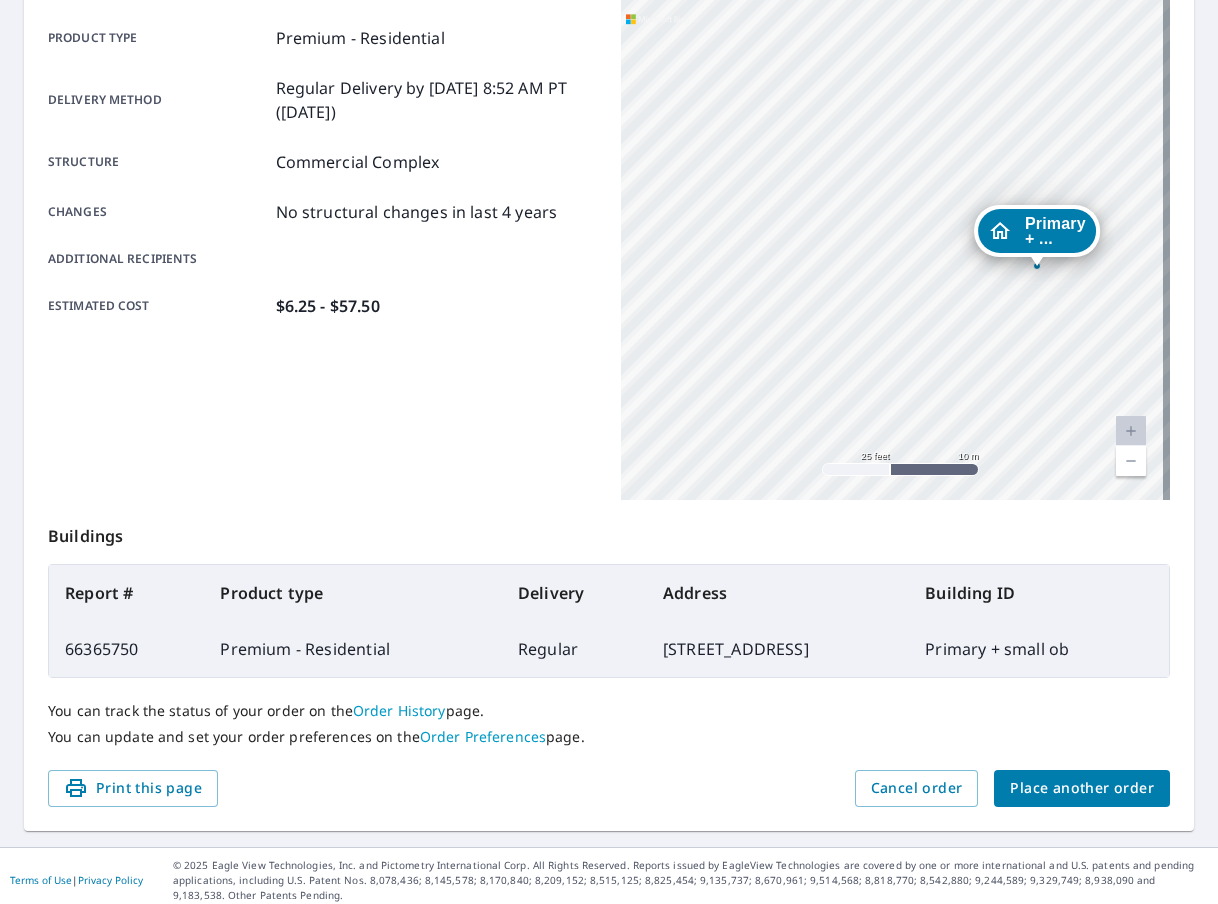 scroll, scrollTop: 288, scrollLeft: 0, axis: vertical 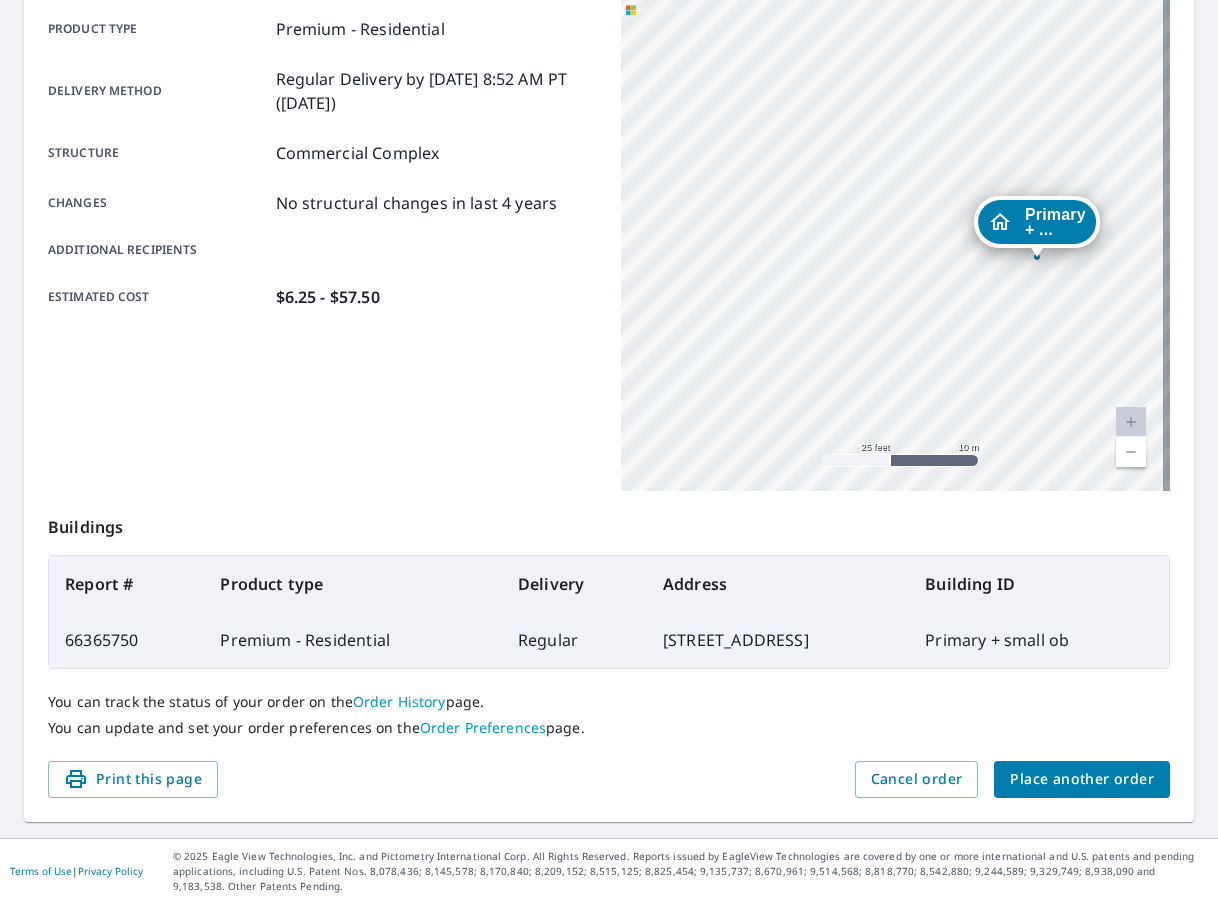 click on "Place another order" at bounding box center (1082, 779) 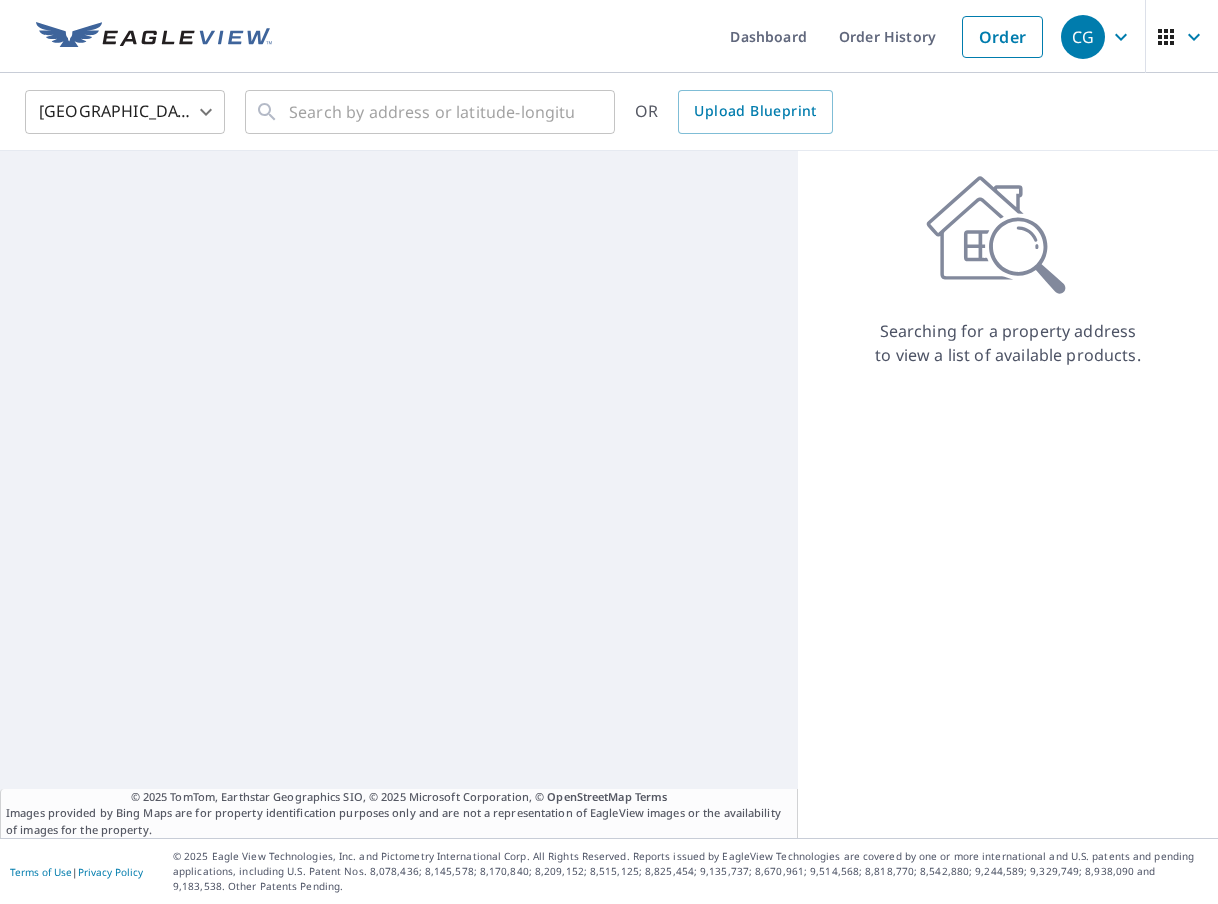 scroll, scrollTop: 0, scrollLeft: 0, axis: both 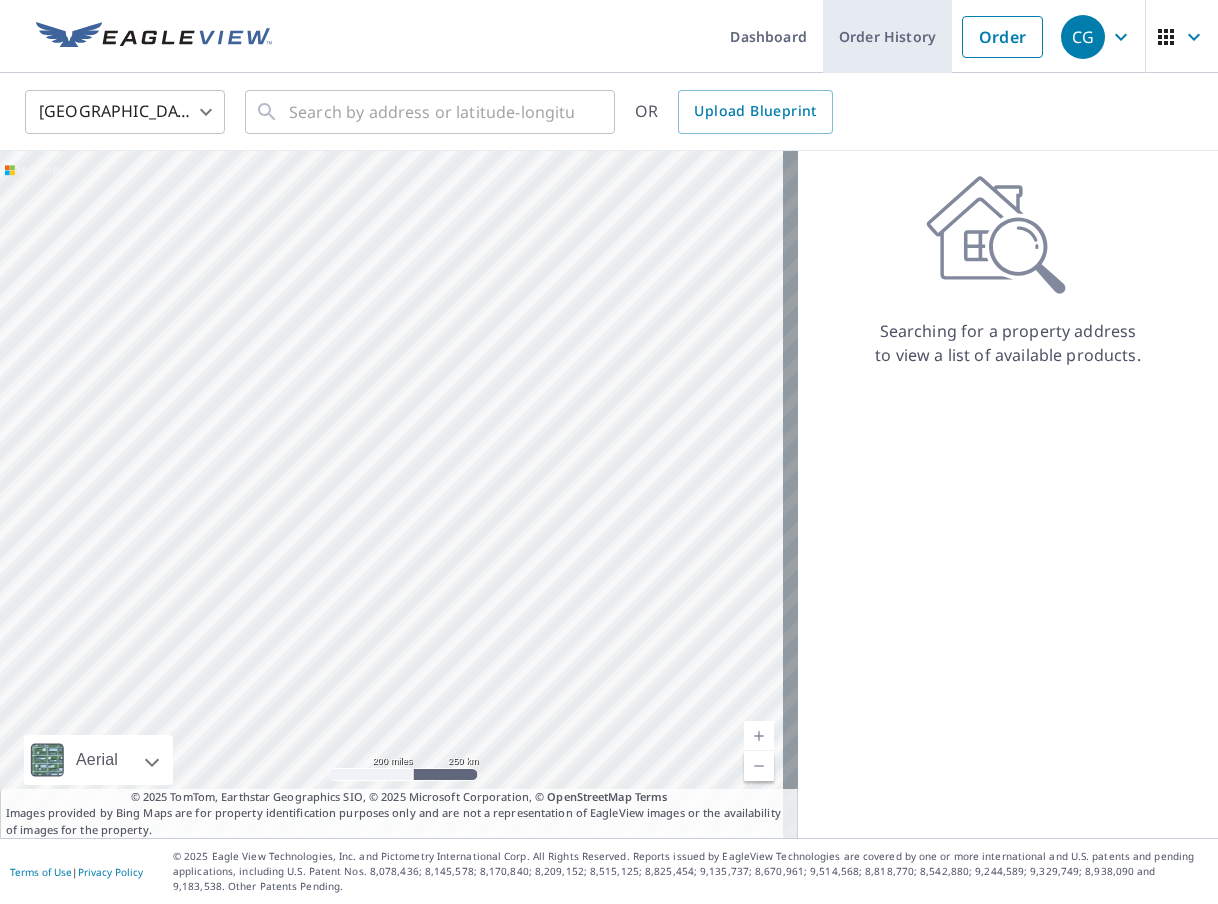 click on "Order History" at bounding box center [887, 36] 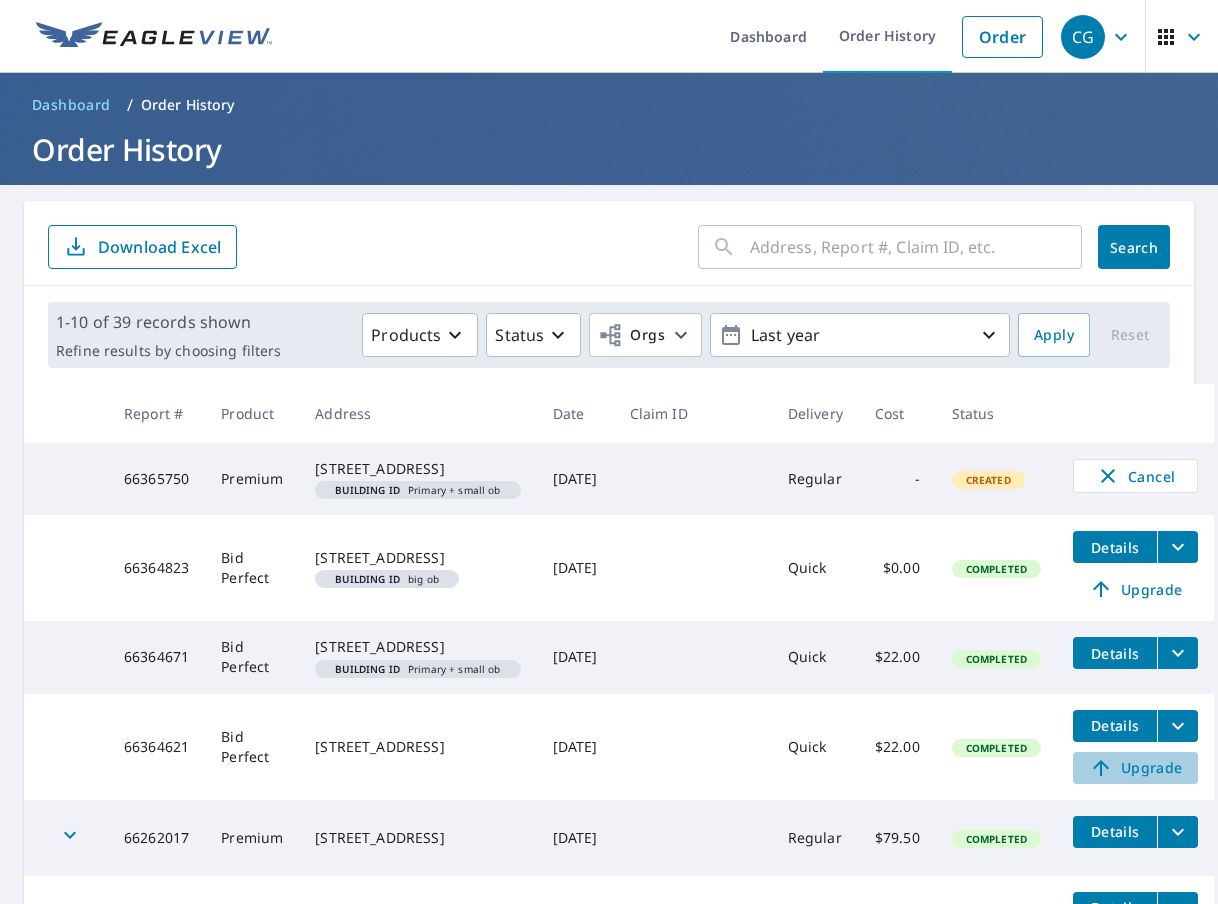 click on "Upgrade" at bounding box center (1135, 768) 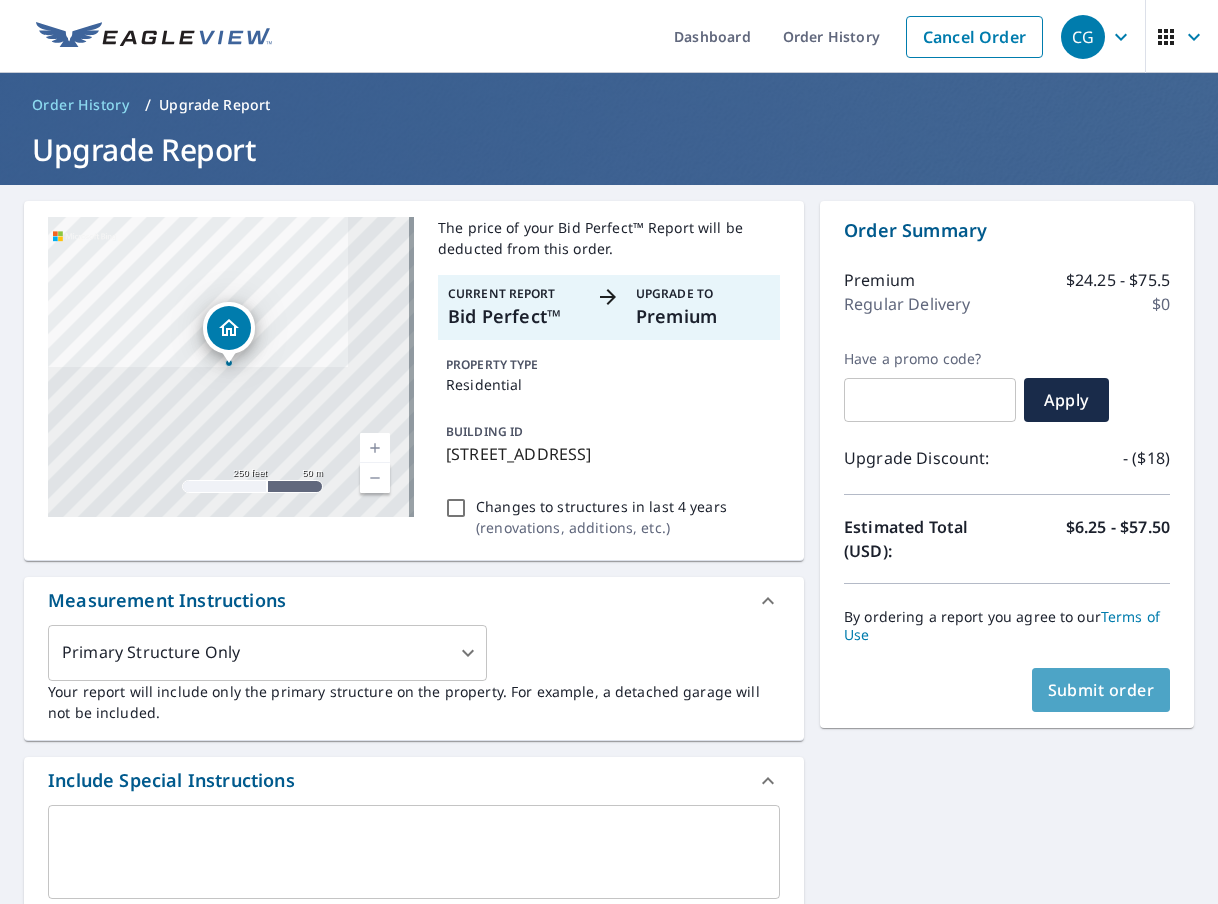 click on "Submit order" at bounding box center (1101, 690) 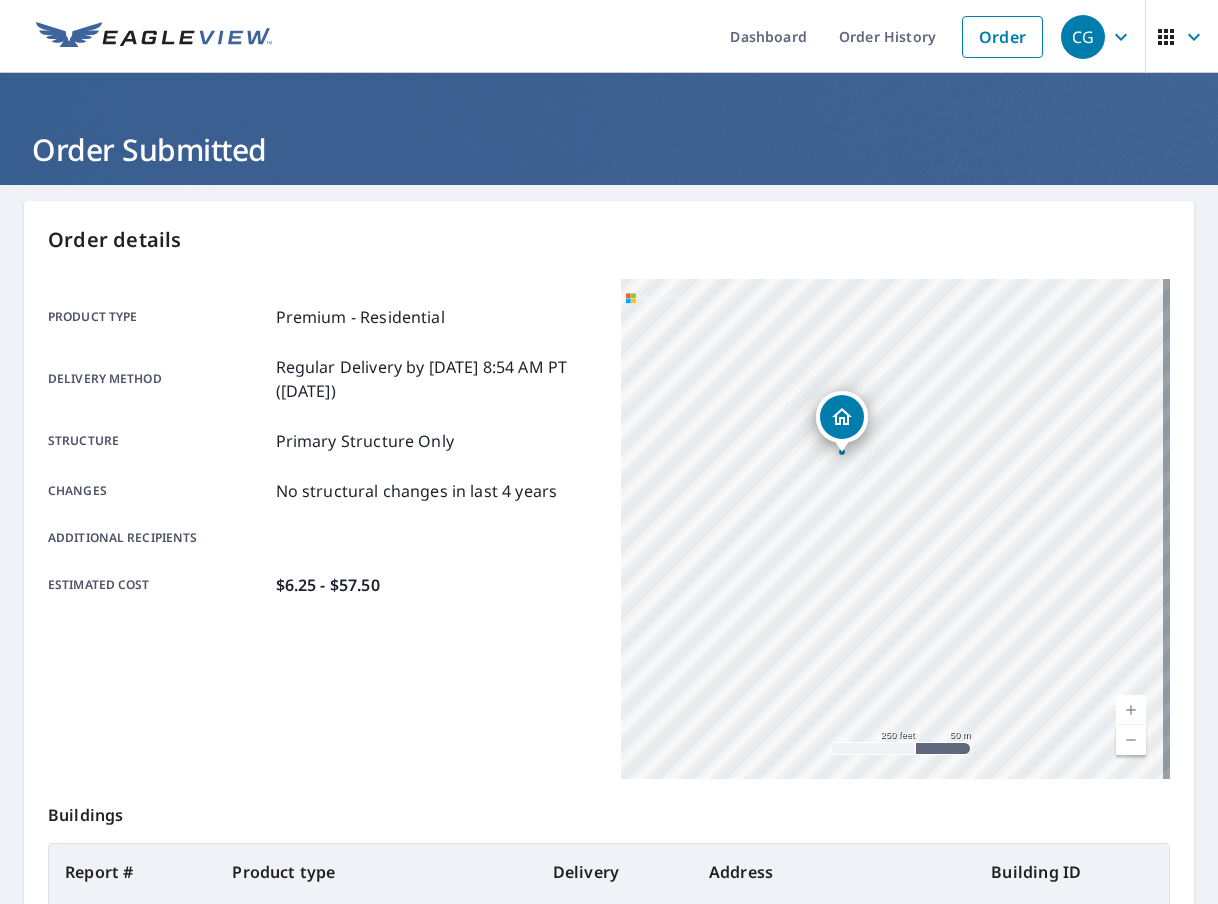 drag, startPoint x: 1174, startPoint y: 616, endPoint x: 1248, endPoint y: 624, distance: 74.431175 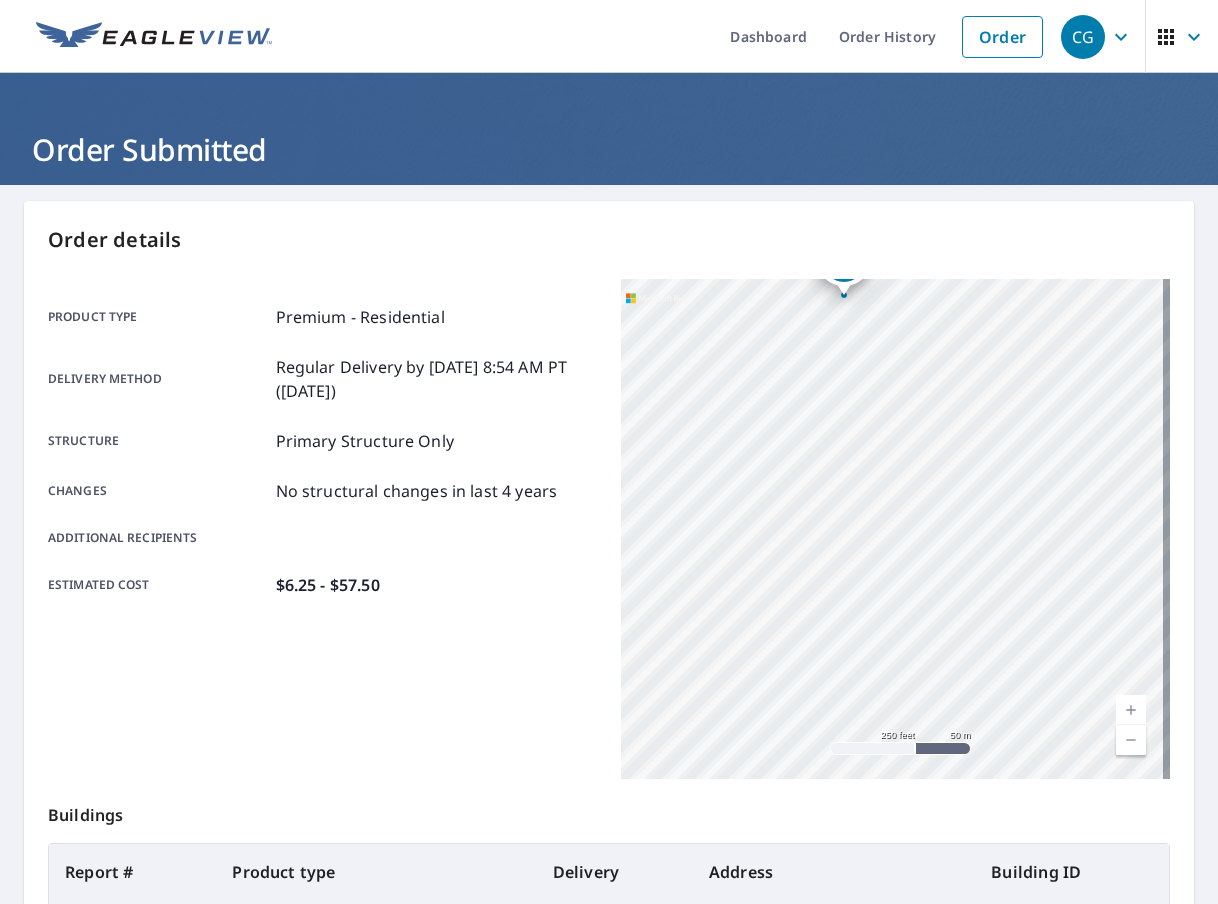 drag, startPoint x: 1188, startPoint y: 462, endPoint x: 1505, endPoint y: 535, distance: 325.29678 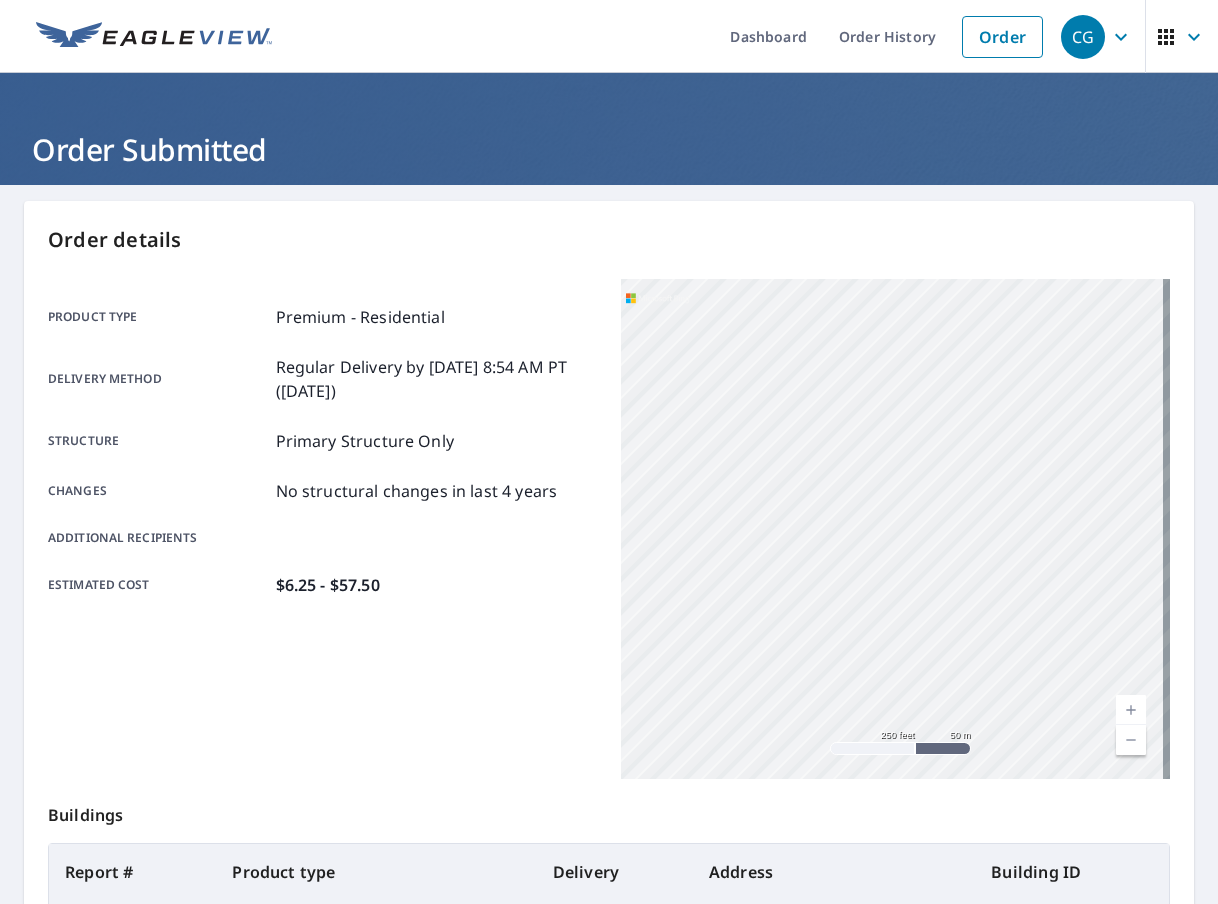 drag, startPoint x: 959, startPoint y: 491, endPoint x: 1154, endPoint y: 630, distance: 239.47025 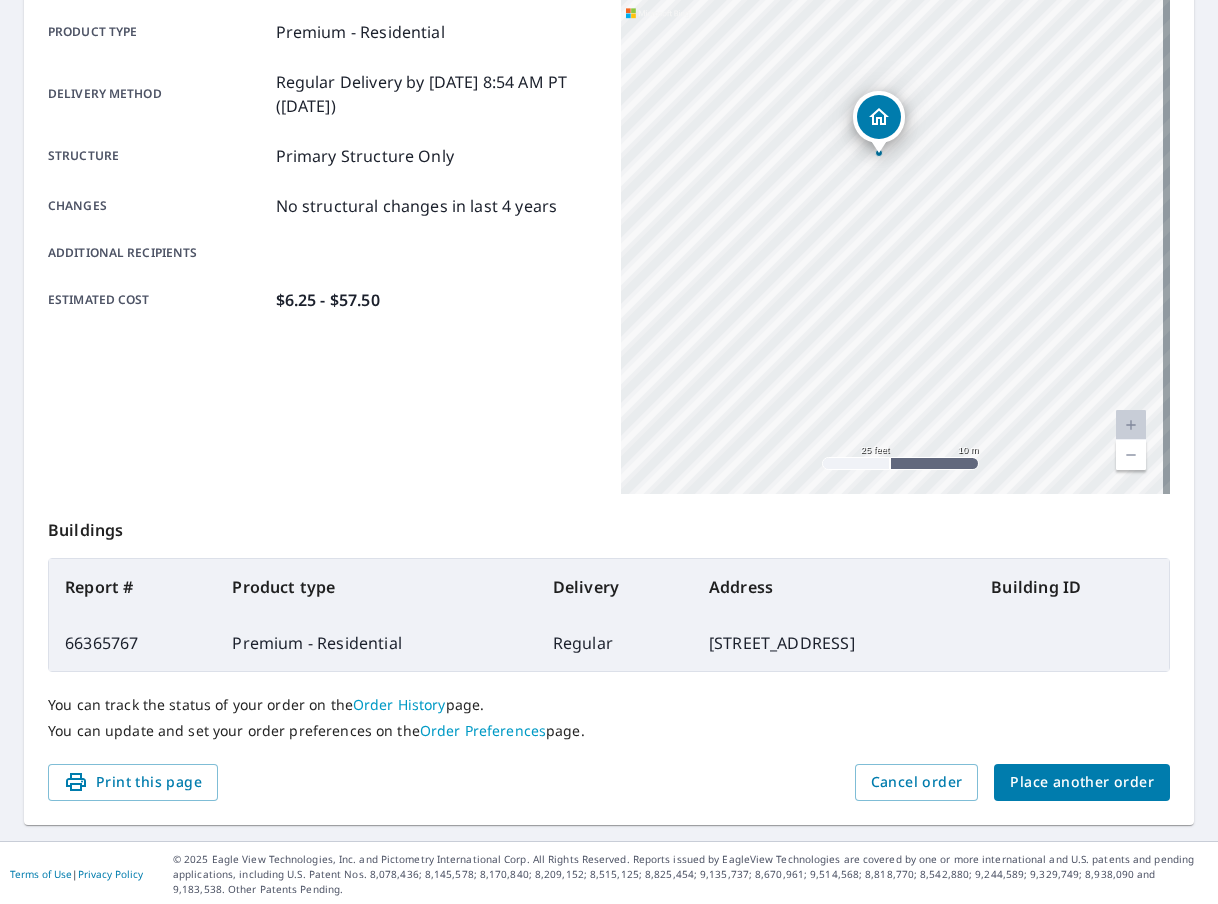 scroll, scrollTop: 288, scrollLeft: 0, axis: vertical 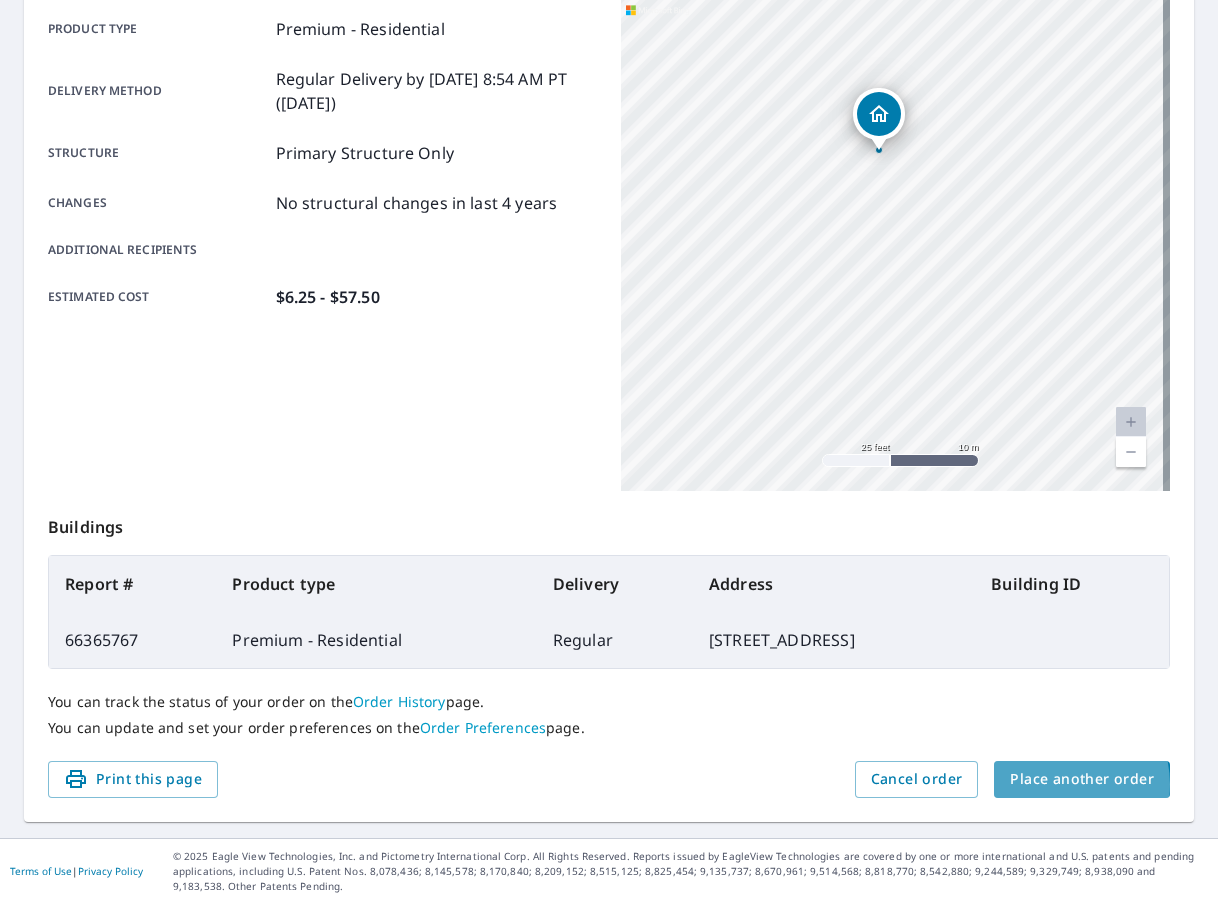 click on "Place another order" at bounding box center [1082, 779] 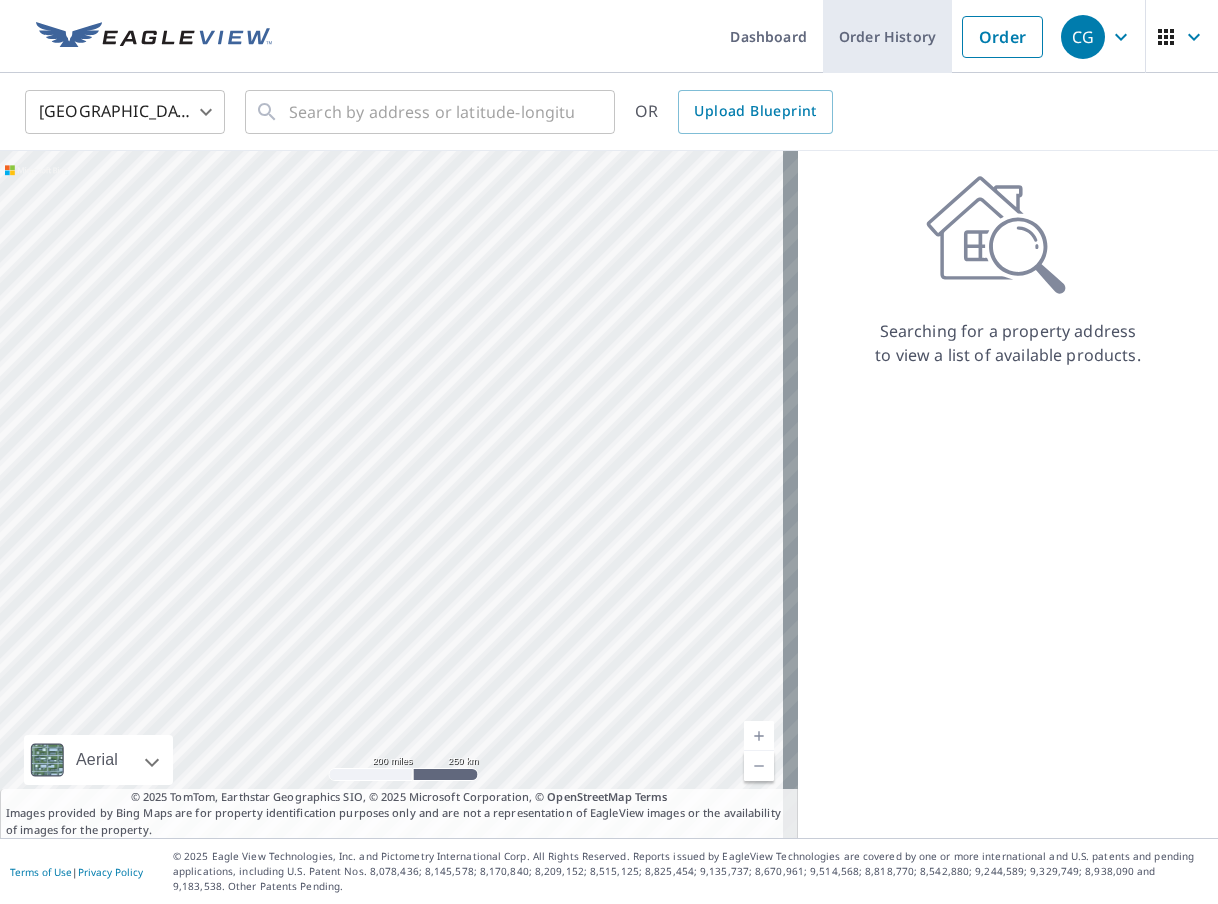 click on "Order History" at bounding box center (887, 36) 